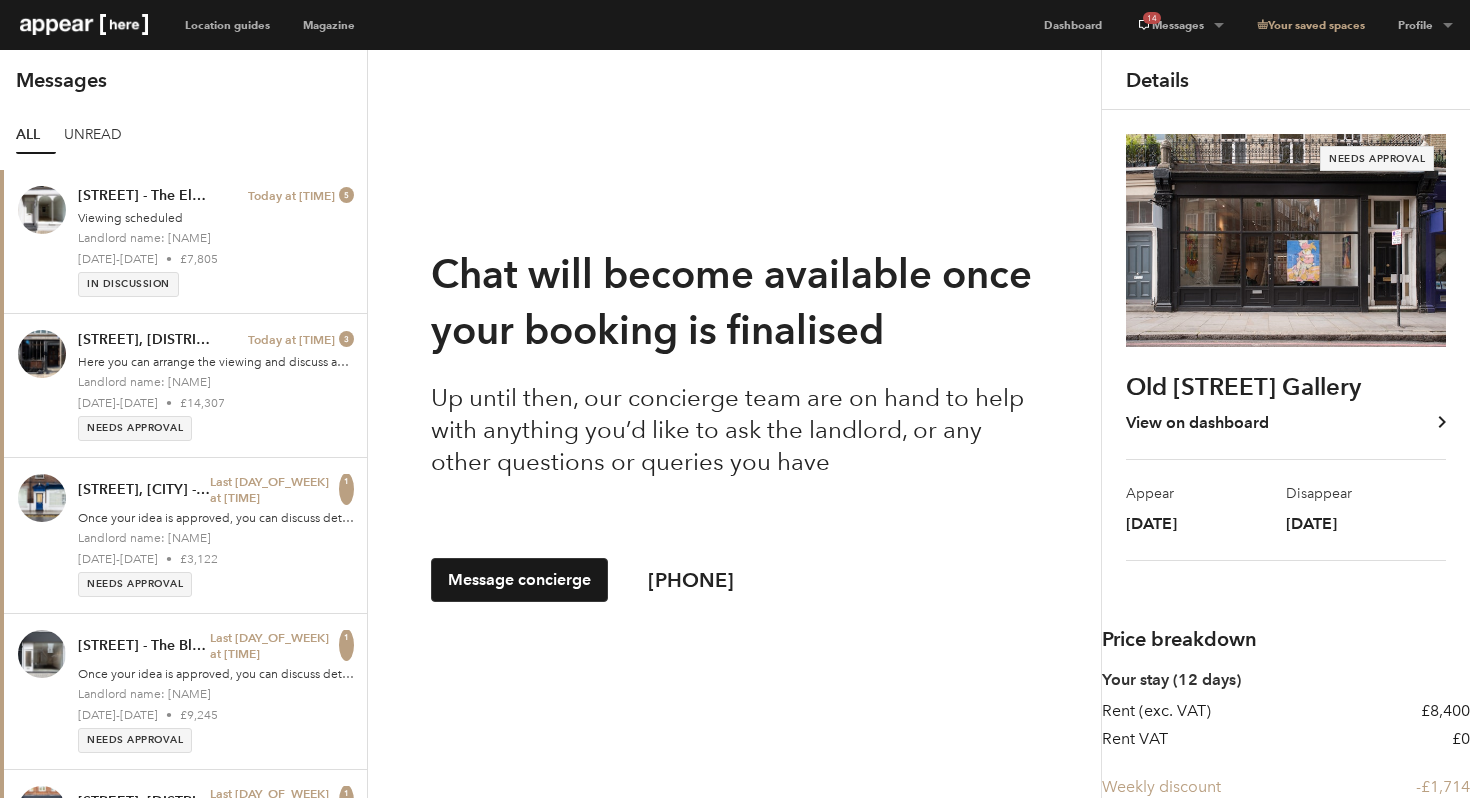 scroll, scrollTop: 0, scrollLeft: 0, axis: both 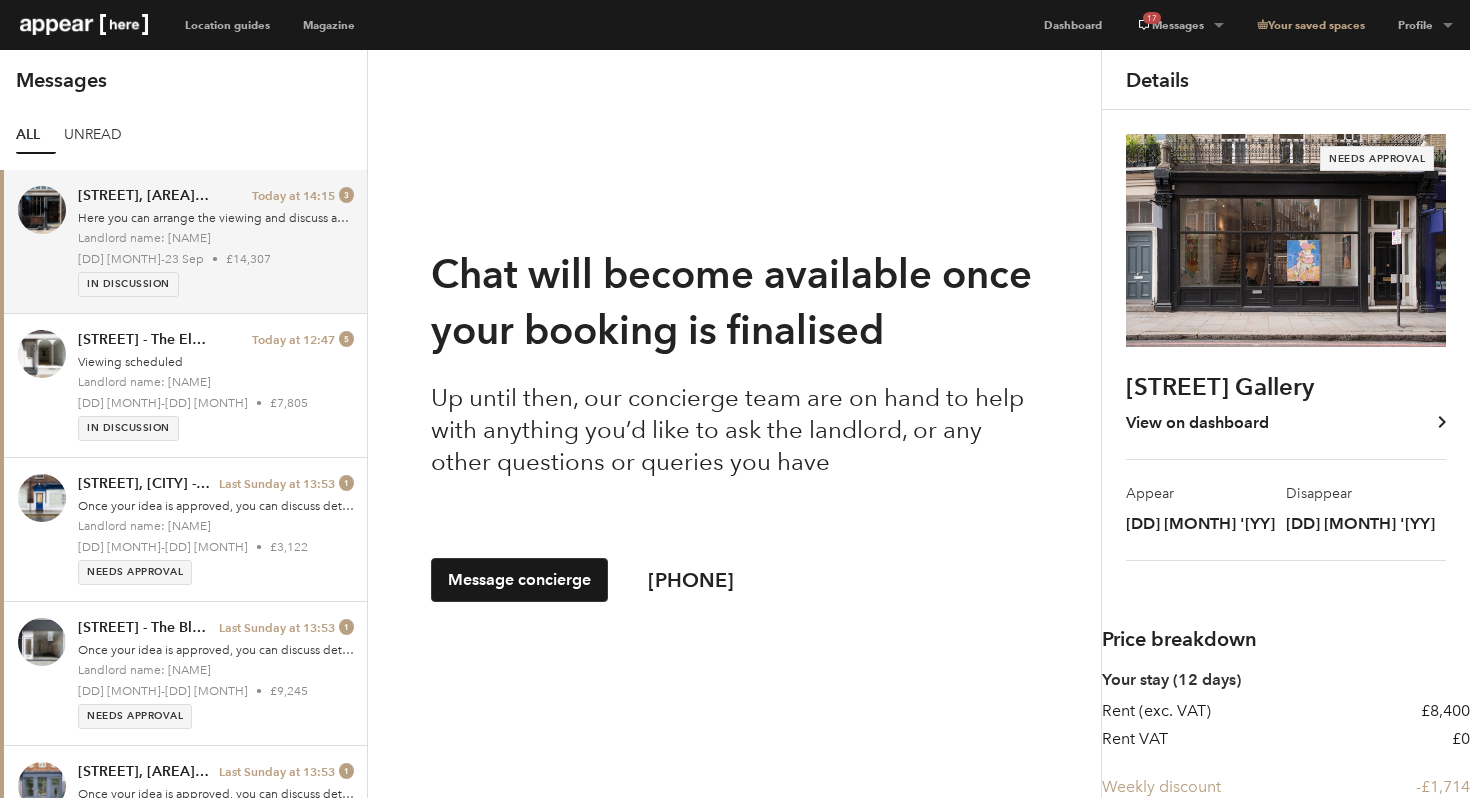 click on "£14,307" at bounding box center (248, 259) 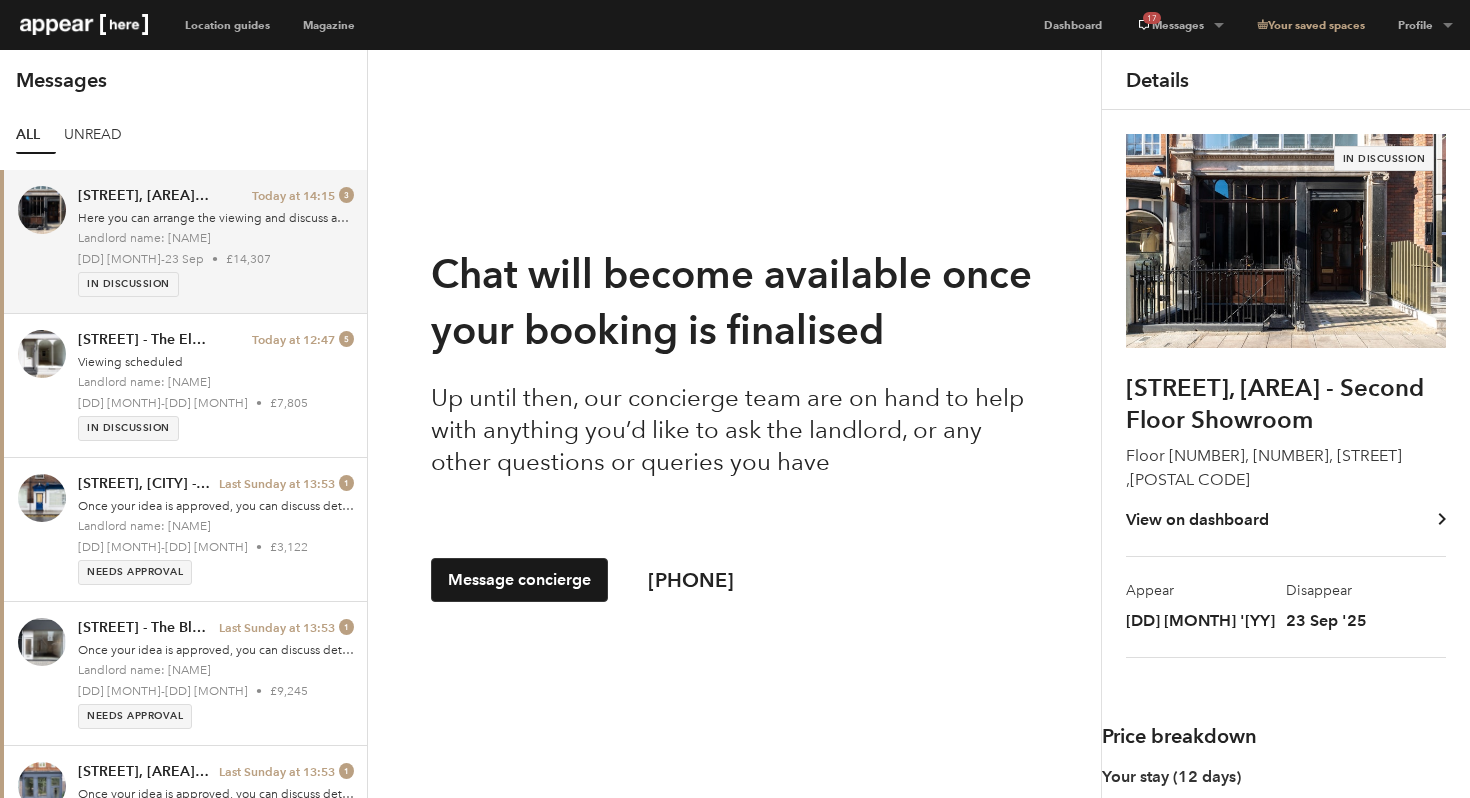 click on "View on dashboard" at bounding box center [1197, 520] 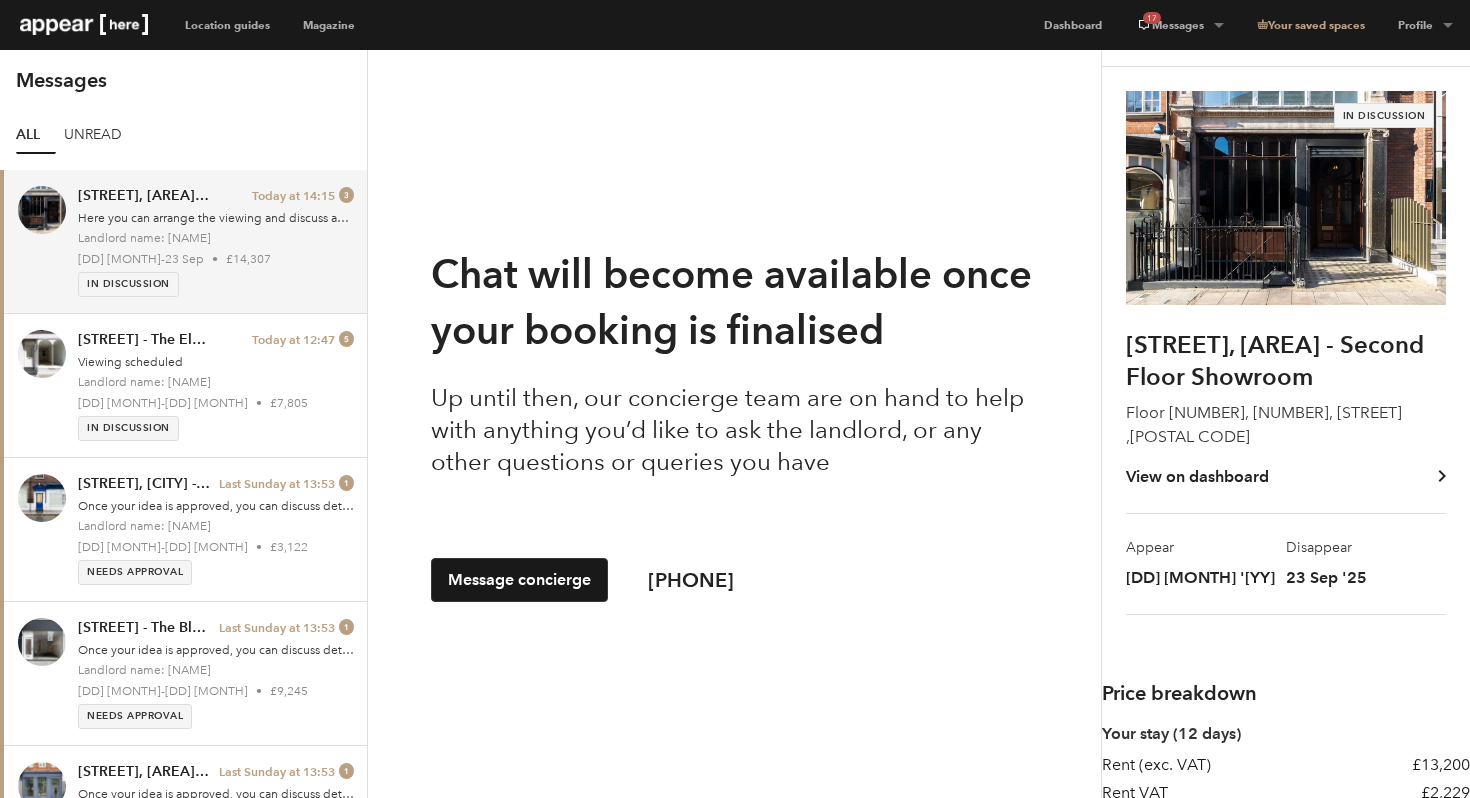 scroll, scrollTop: 0, scrollLeft: 0, axis: both 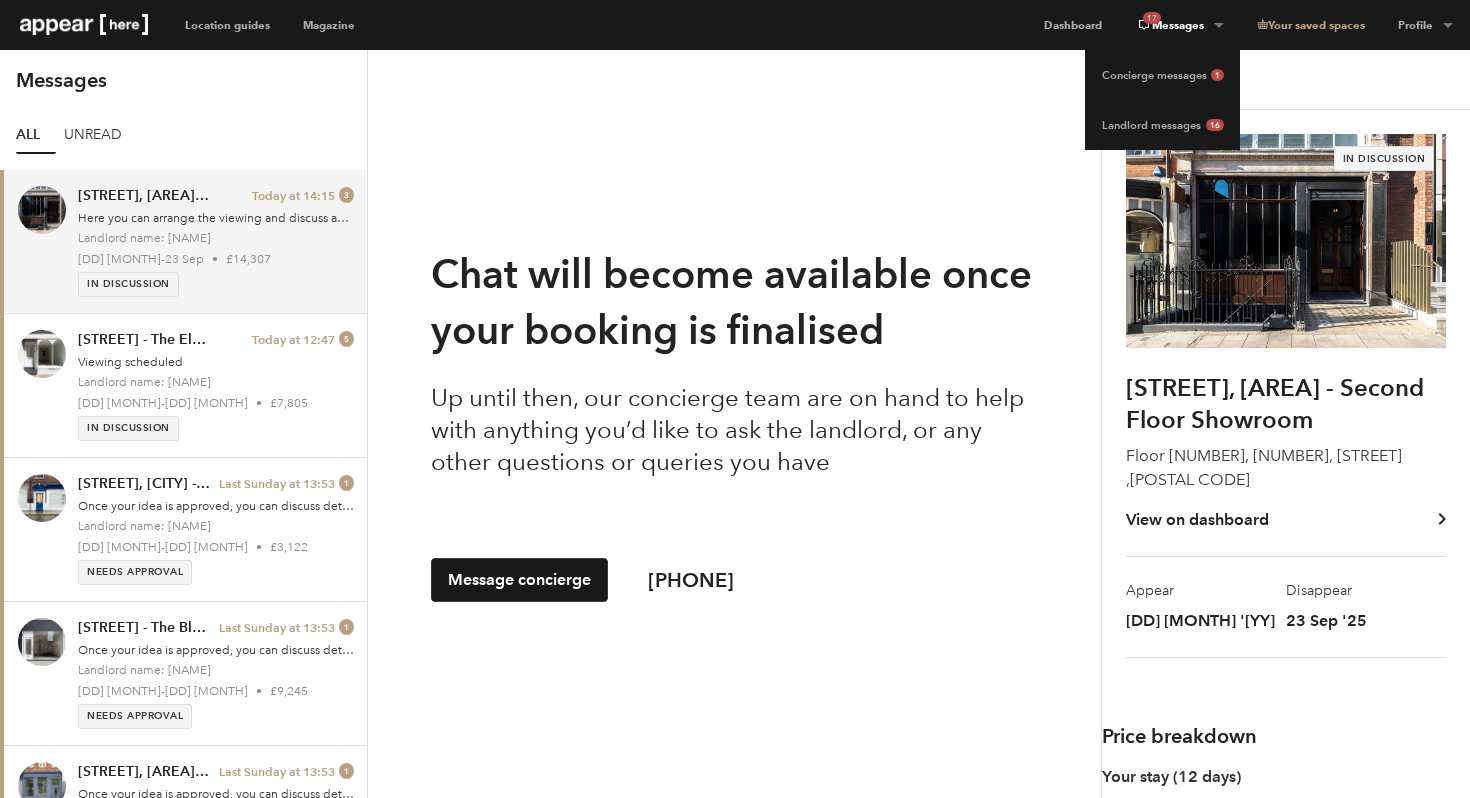 click on "17
Messages" at bounding box center (1179, 25) 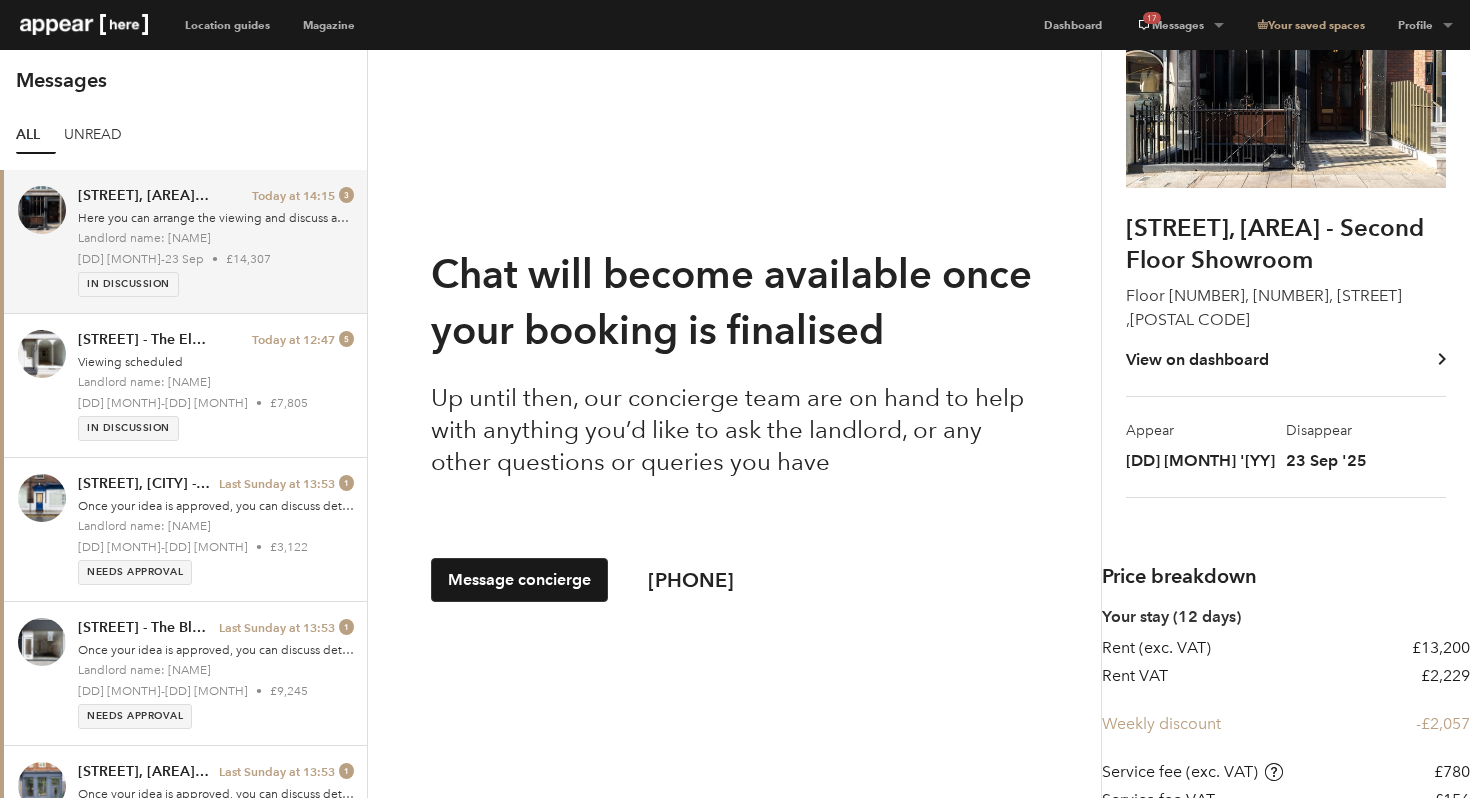 scroll, scrollTop: 630, scrollLeft: 0, axis: vertical 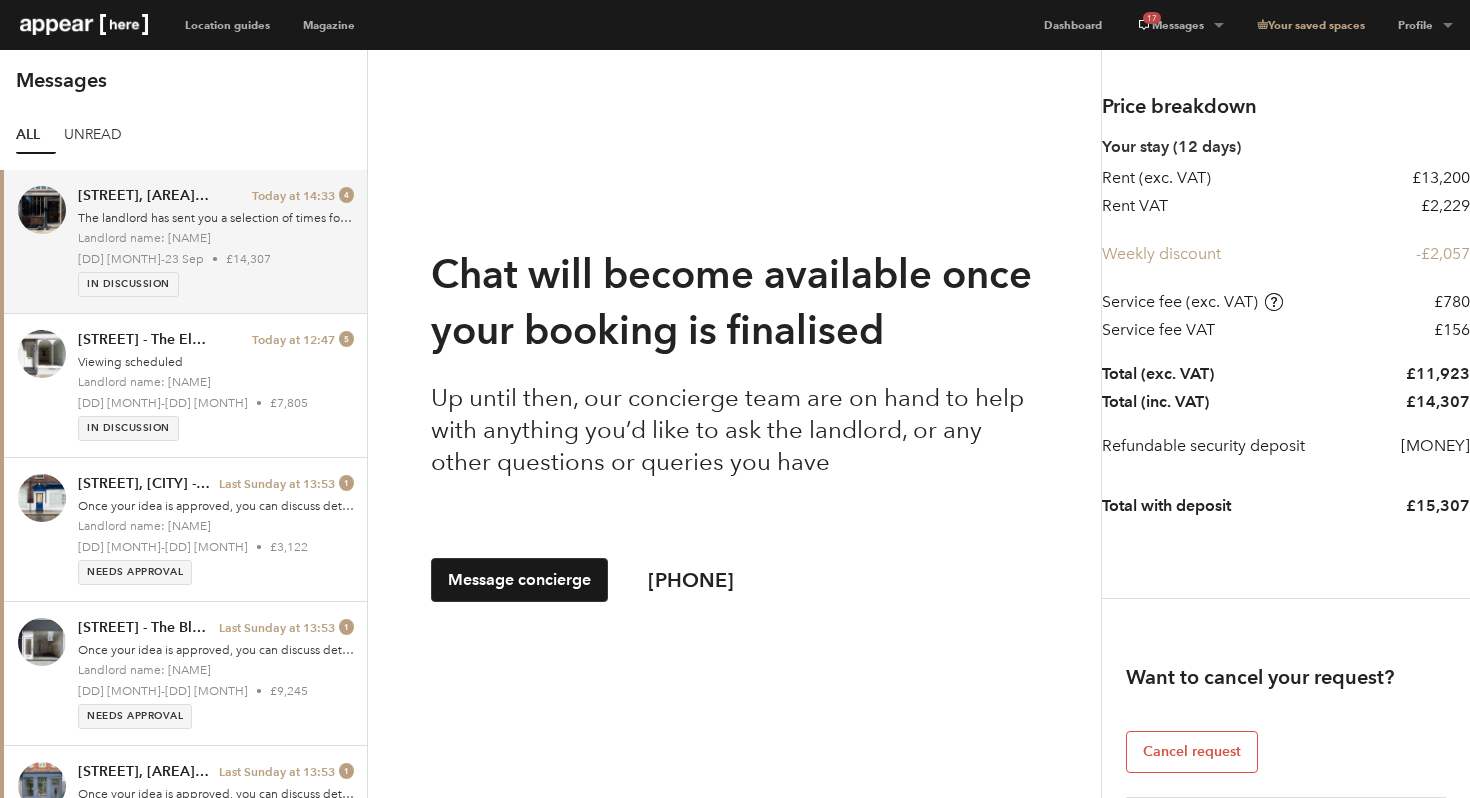 click on "Landlord name: Melanie" at bounding box center (216, 238) 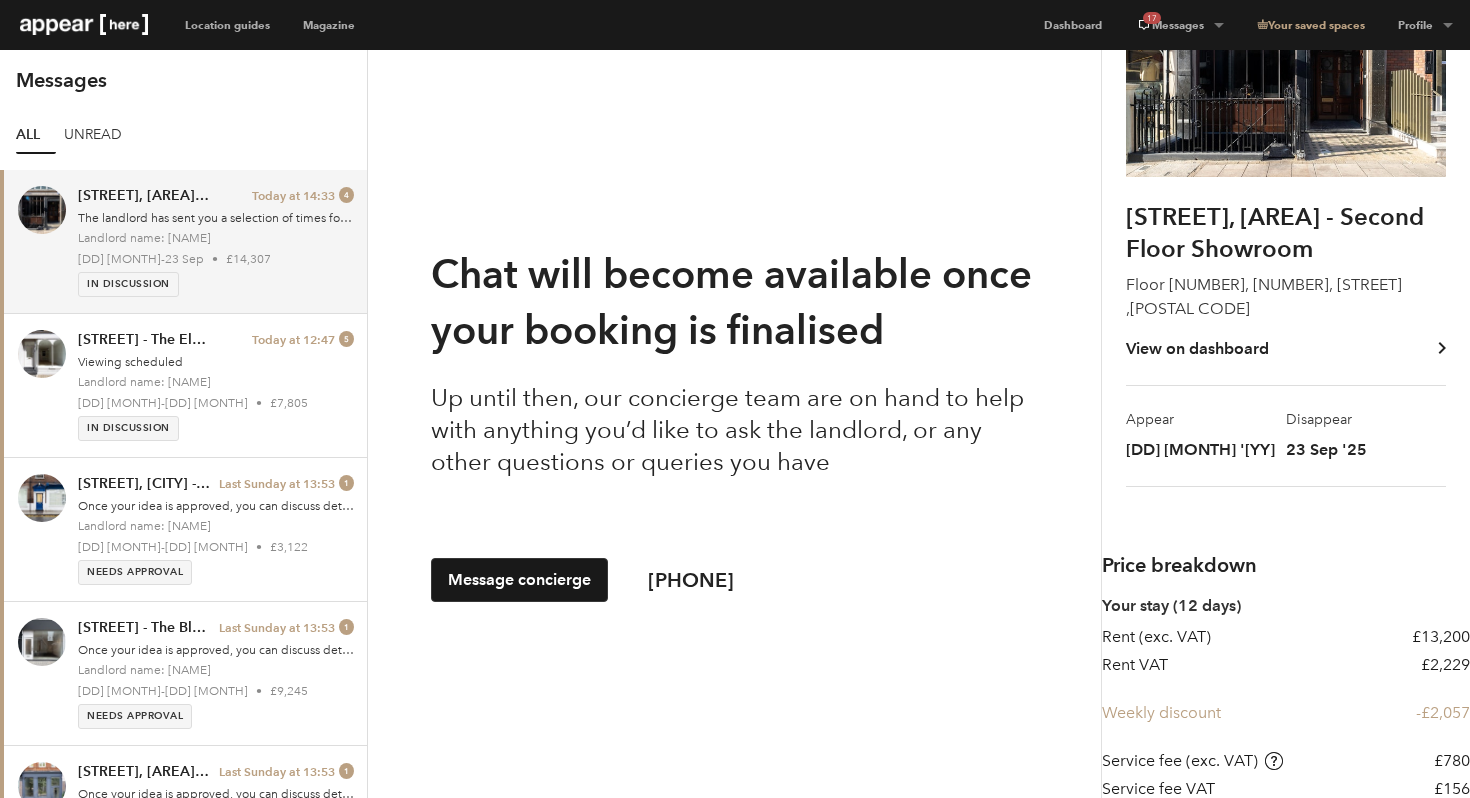 click on "View on dashboard" at bounding box center [1197, 349] 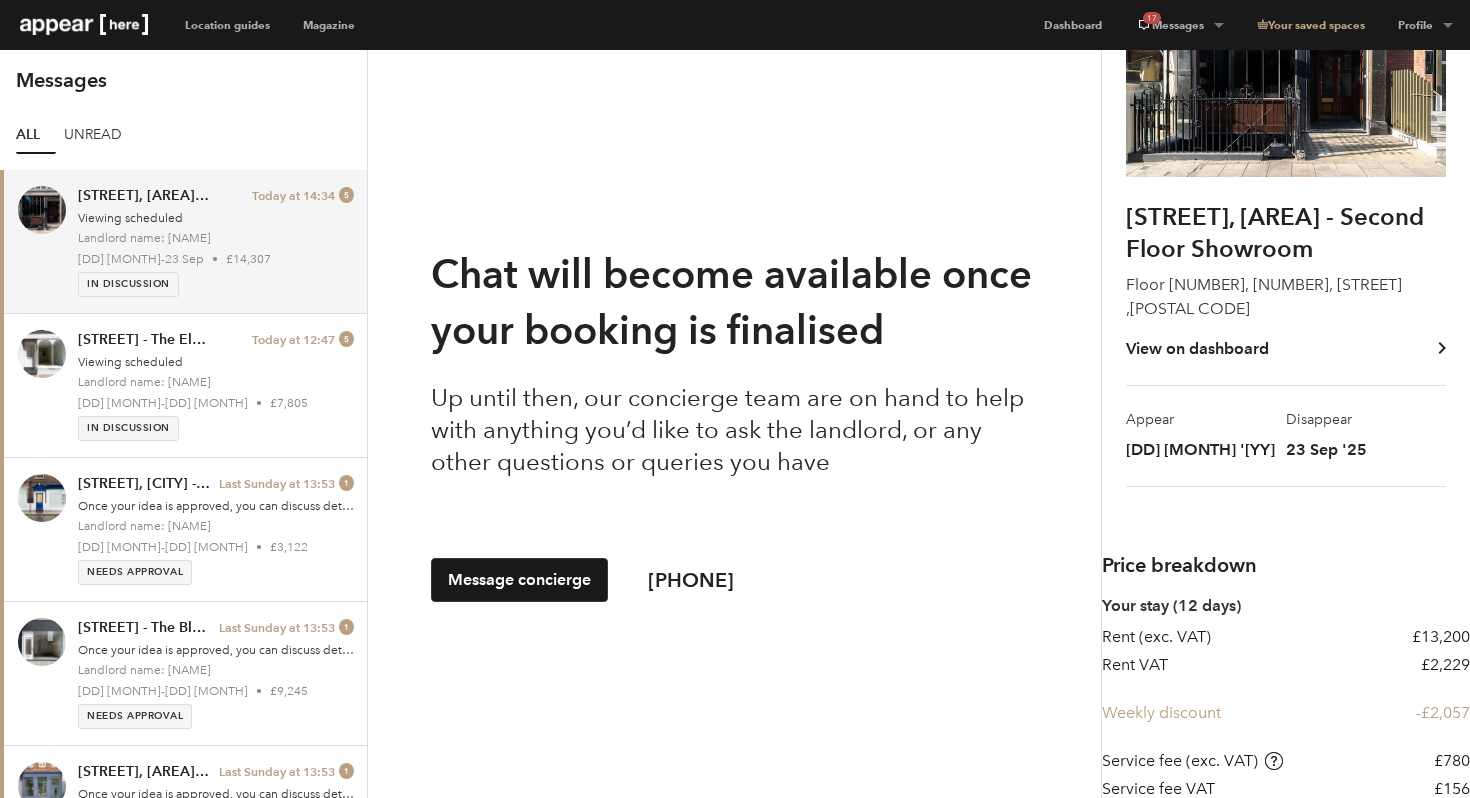 scroll, scrollTop: 0, scrollLeft: 0, axis: both 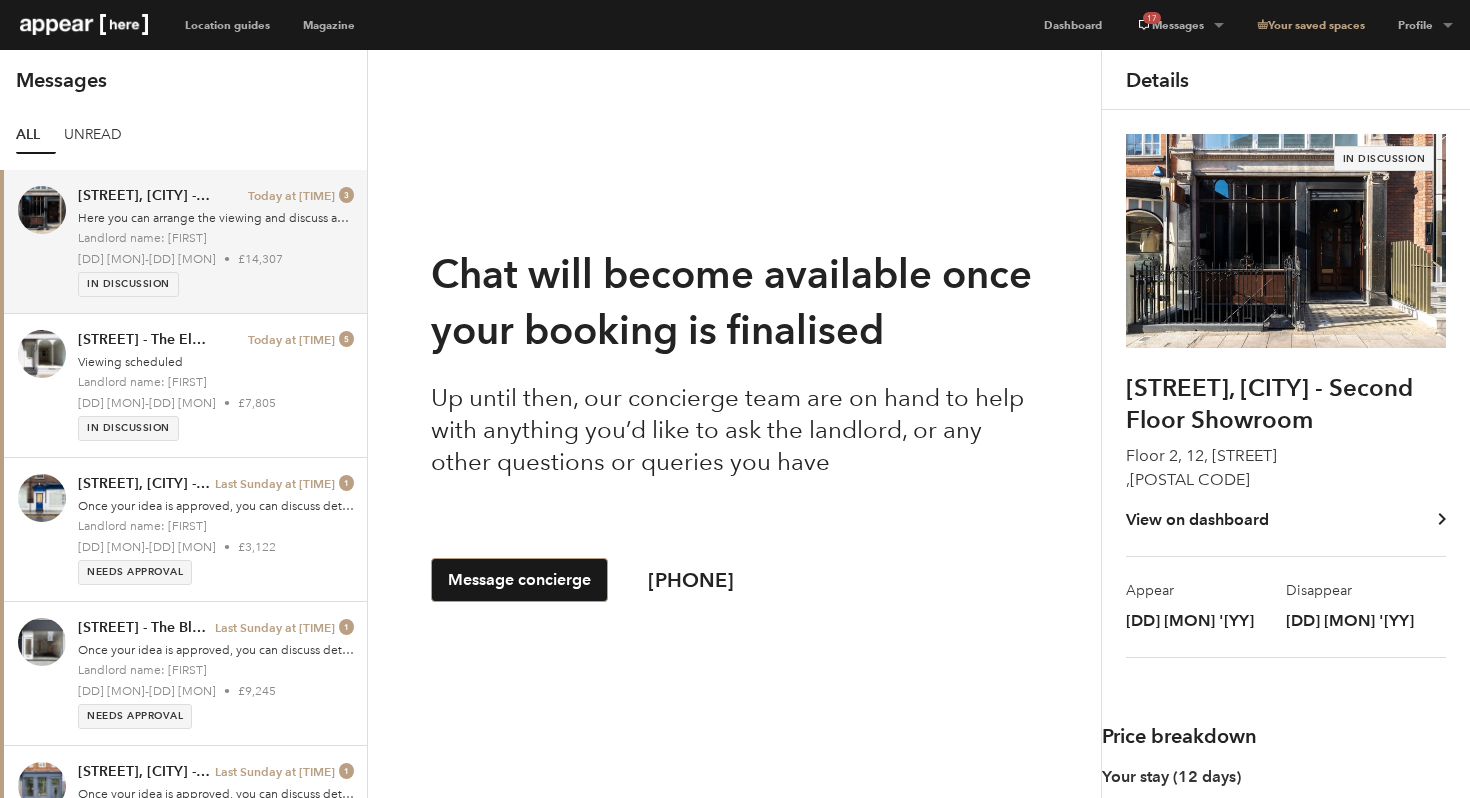 click on "Message concierge" at bounding box center (519, 580) 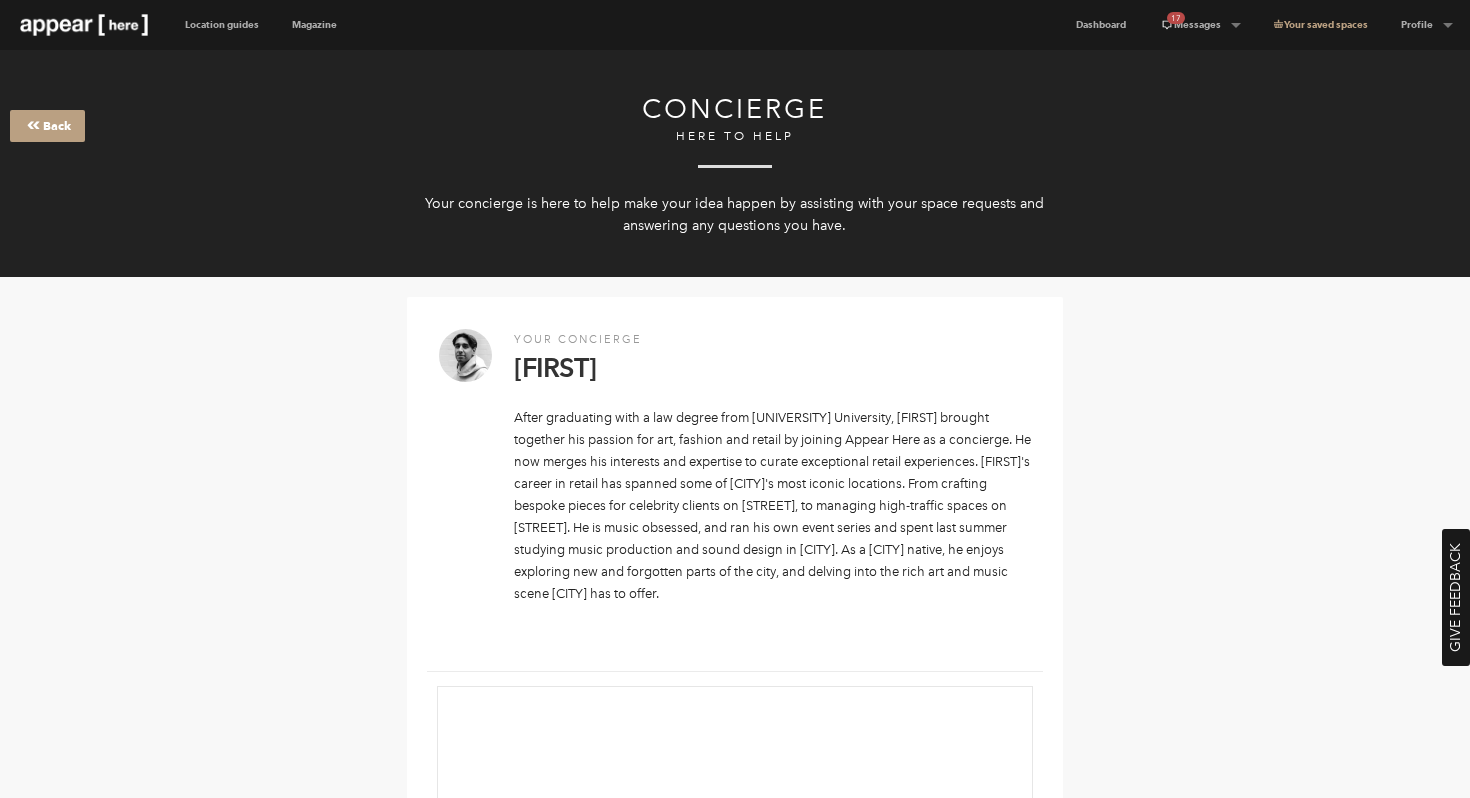 scroll, scrollTop: 0, scrollLeft: 0, axis: both 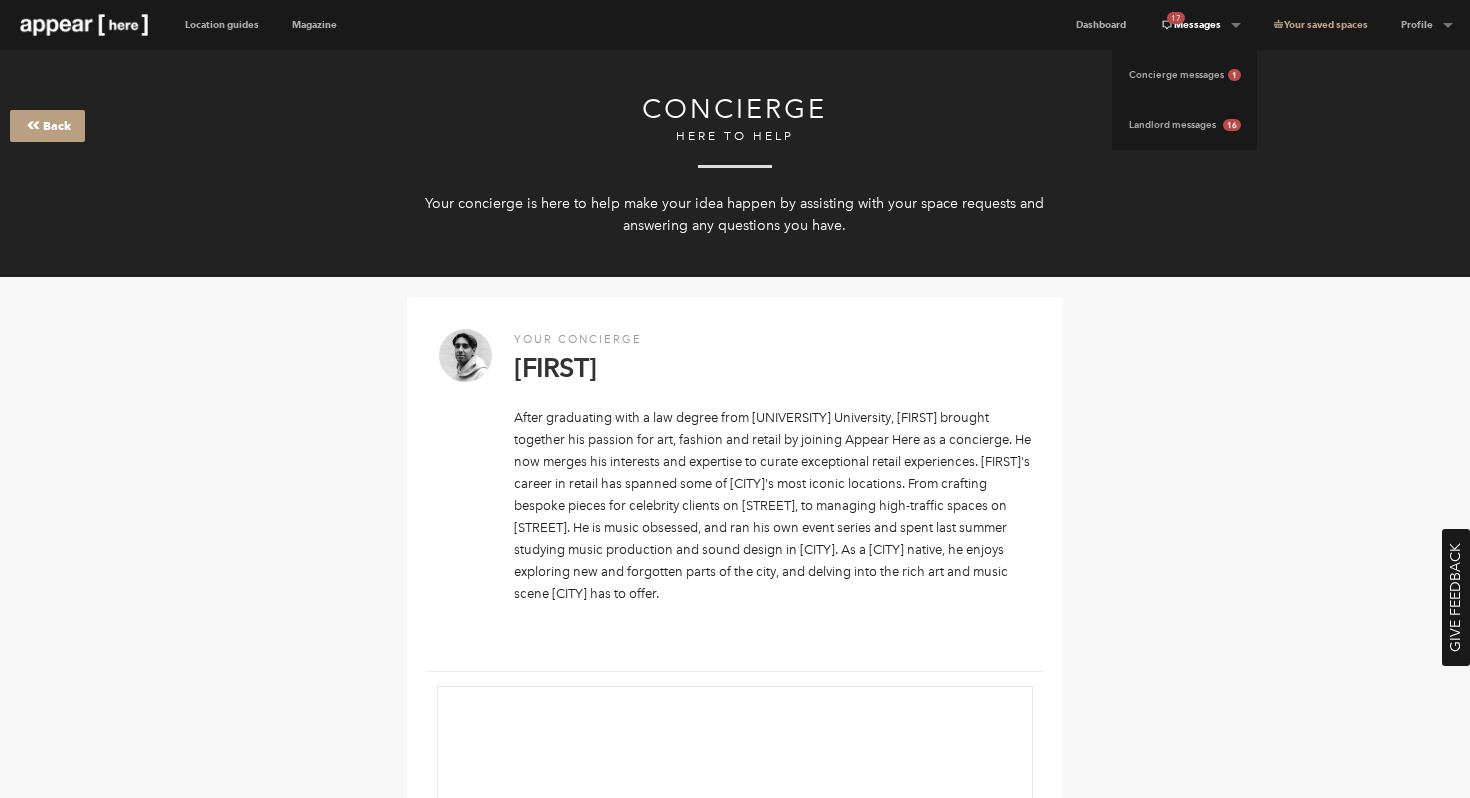 click on "17
Messages" at bounding box center [1200, 25] 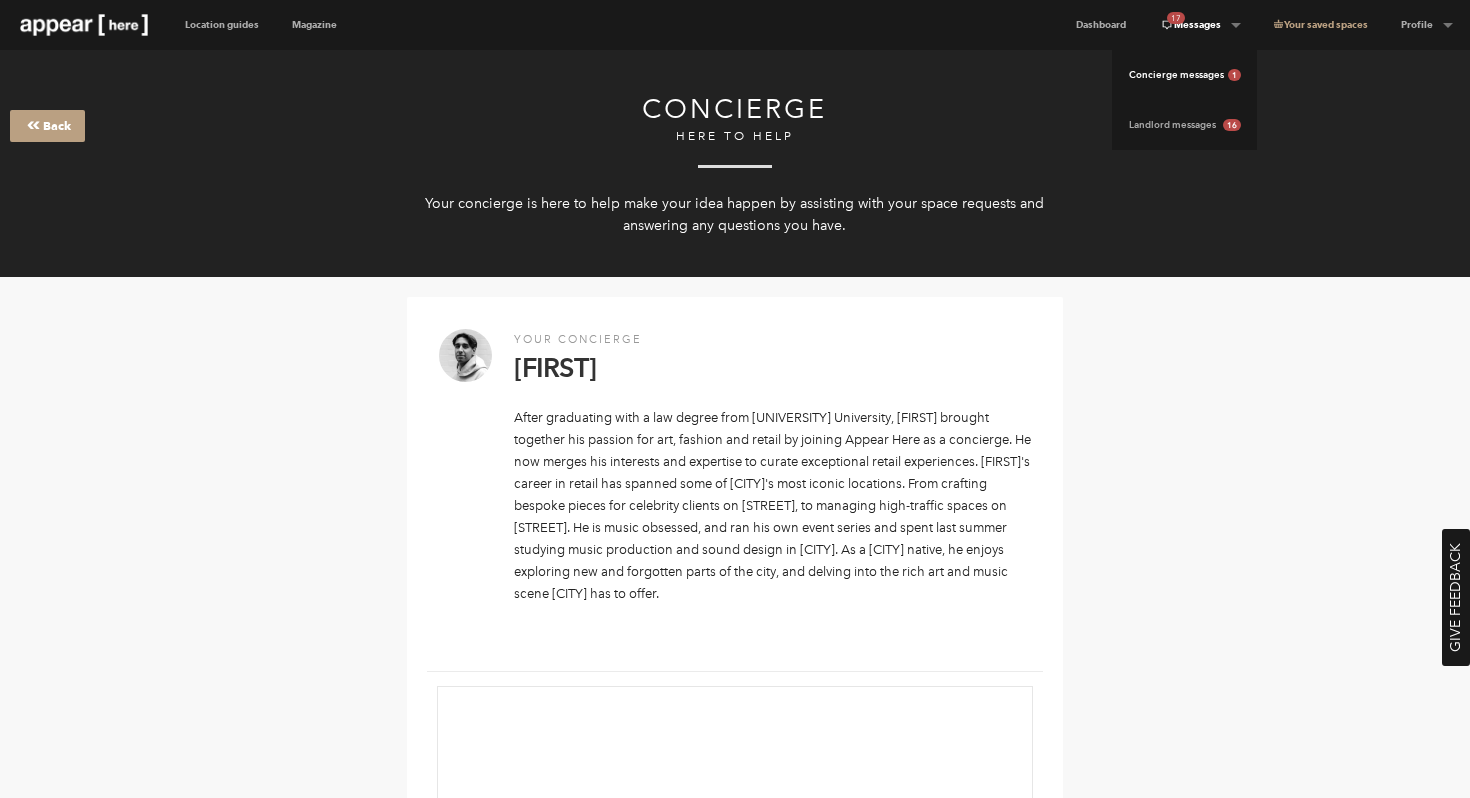 click on "Concierge messages
1" at bounding box center (1184, 75) 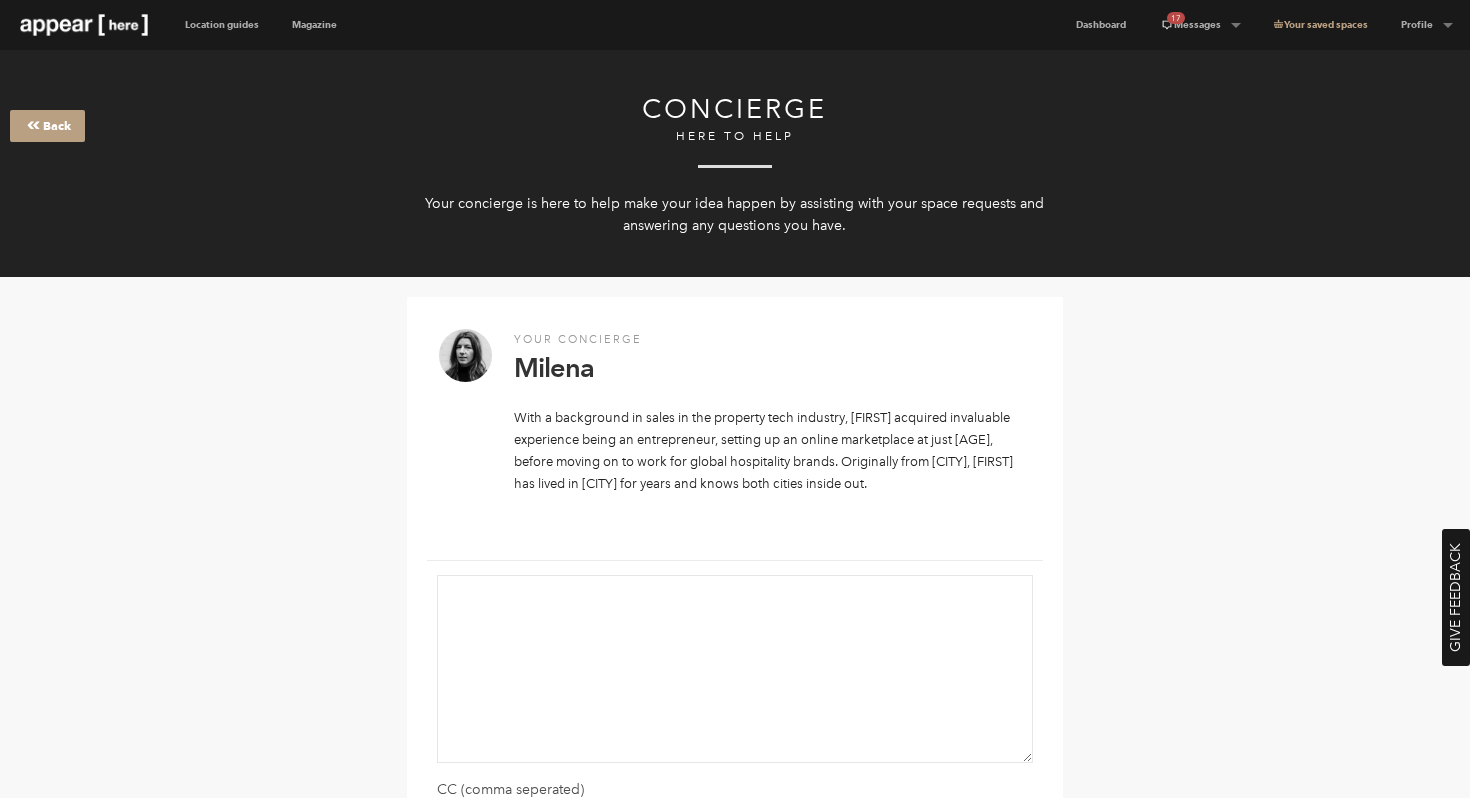 scroll, scrollTop: 0, scrollLeft: 0, axis: both 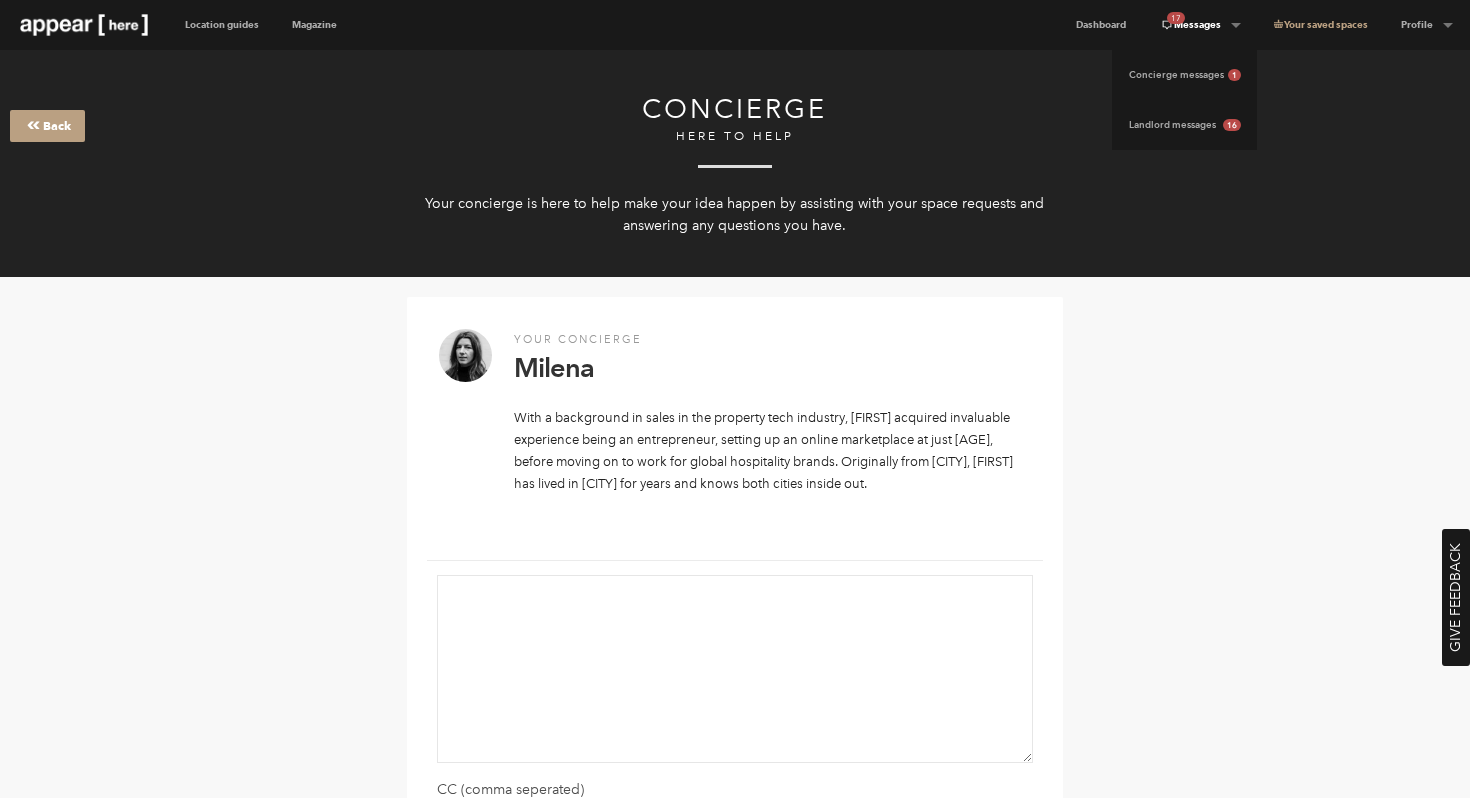 click on "17
Messages" at bounding box center (1200, 25) 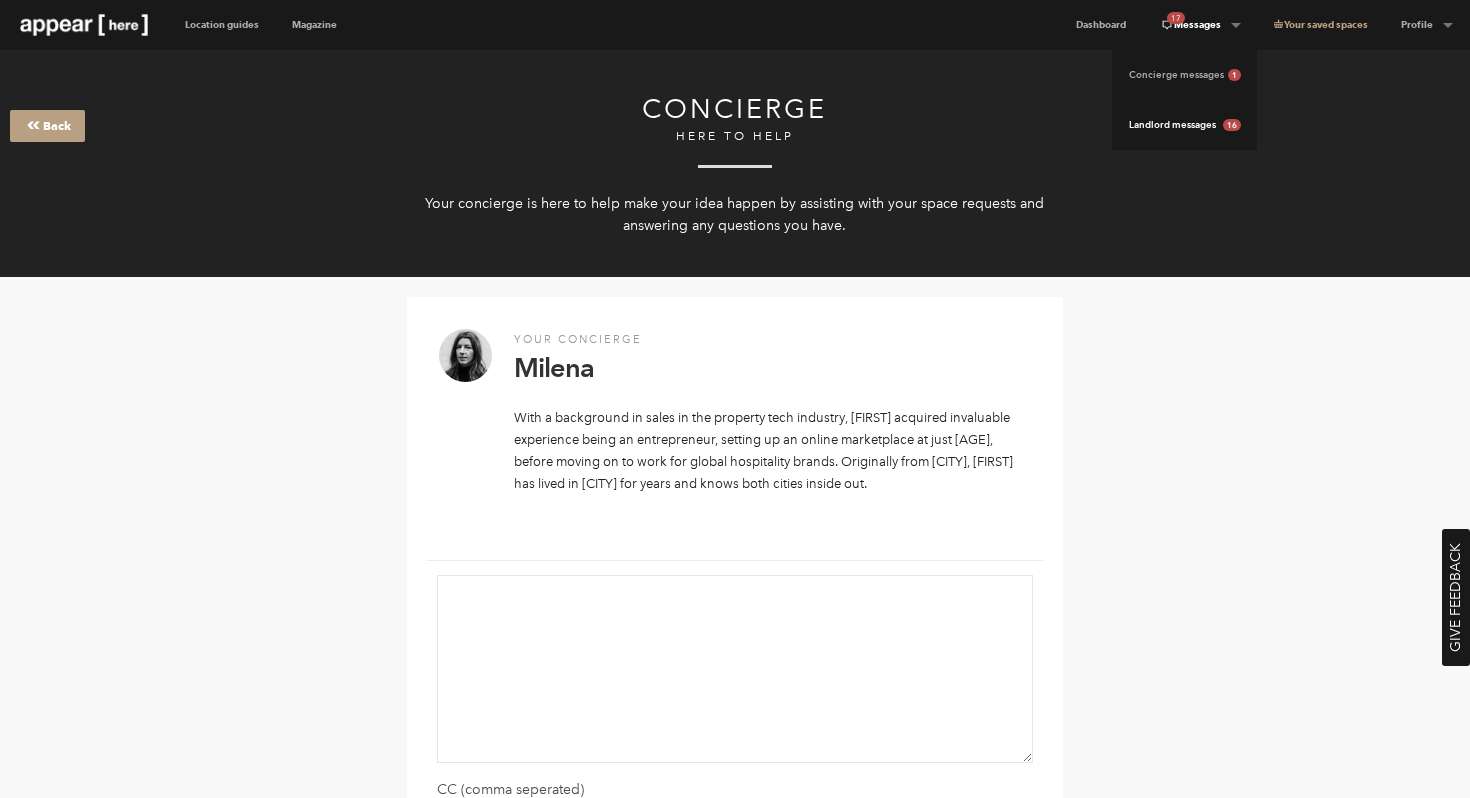 click on "Landlord messages
16" at bounding box center [1184, 125] 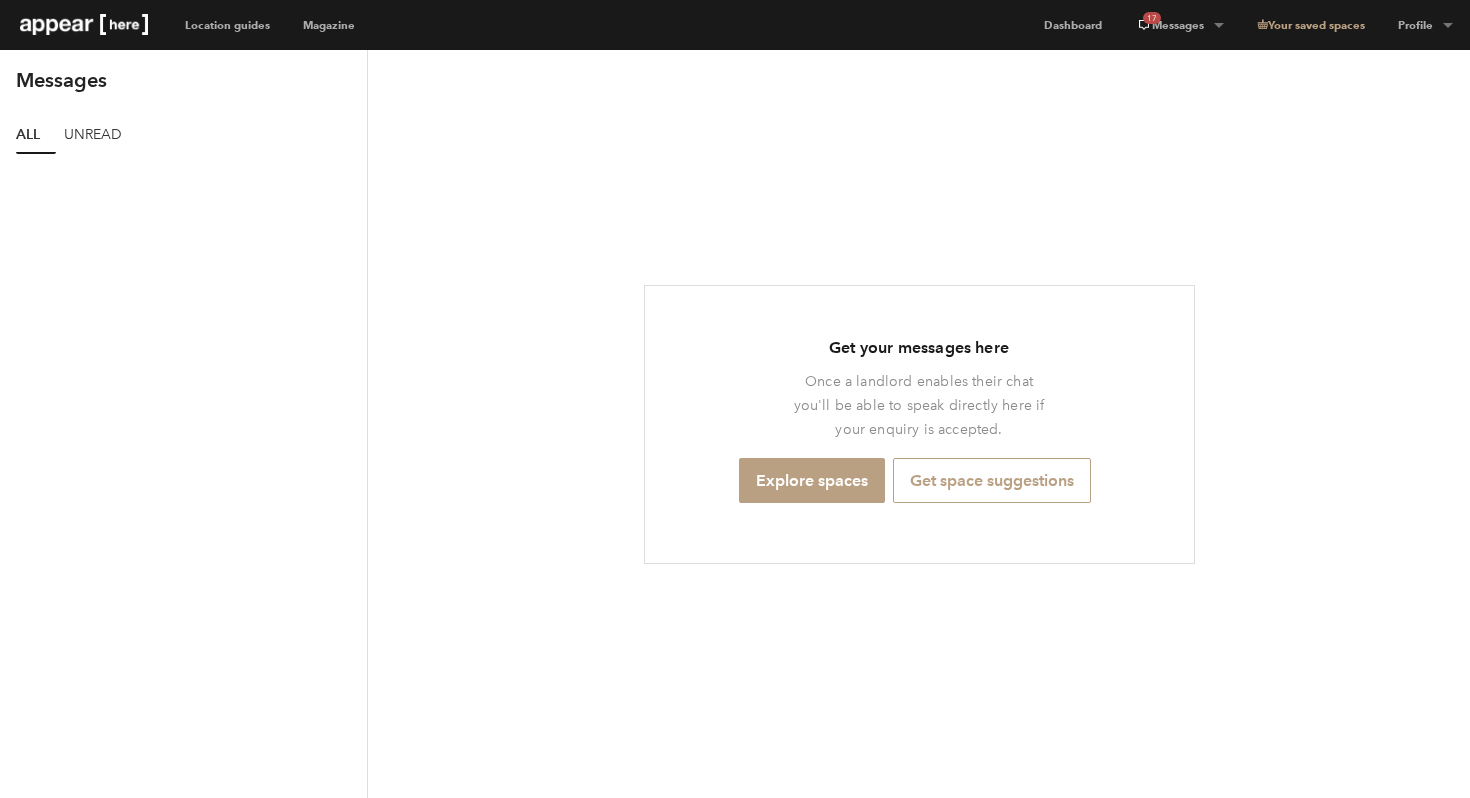 scroll, scrollTop: 0, scrollLeft: 0, axis: both 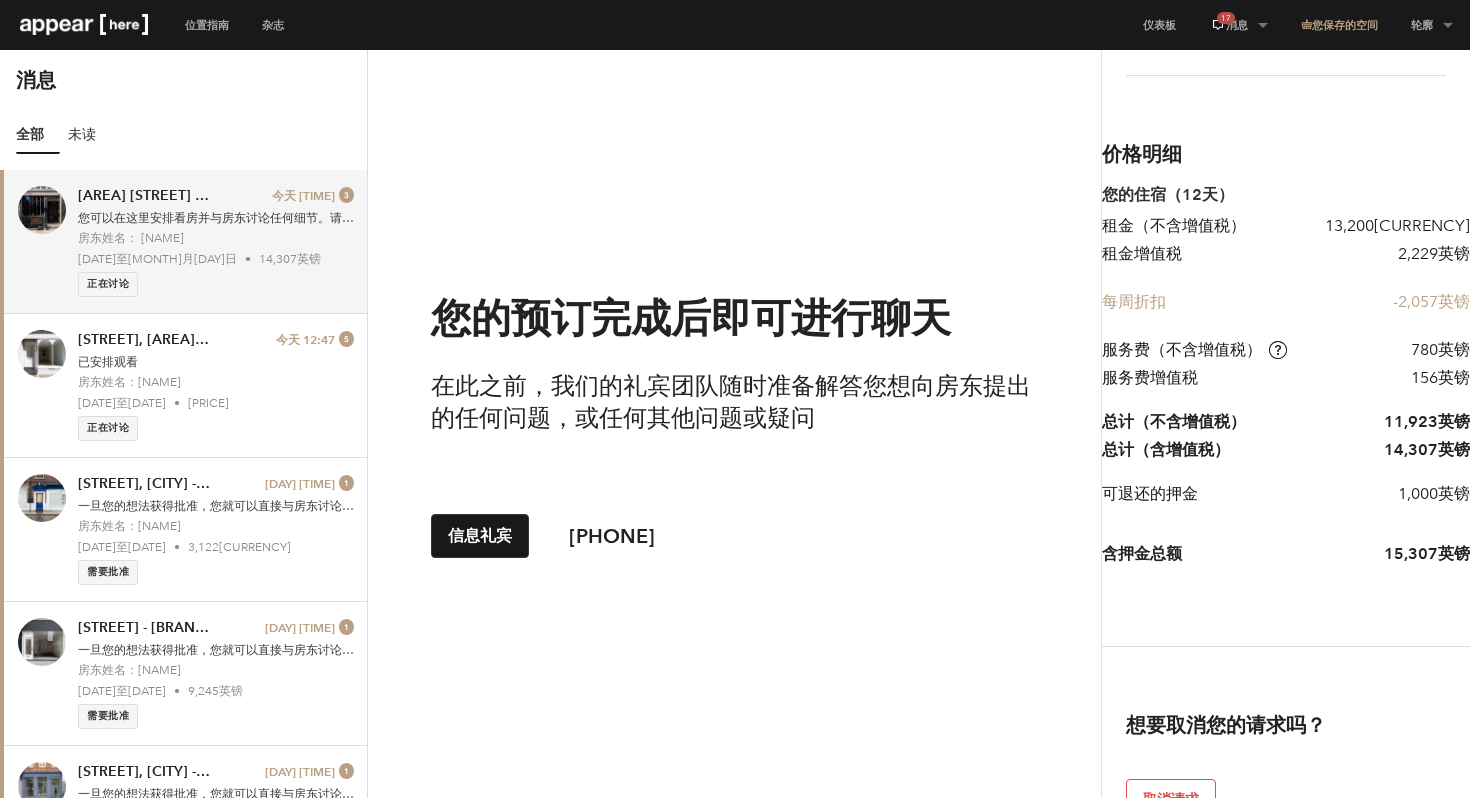 click on "正在讨论" at bounding box center [216, 284] 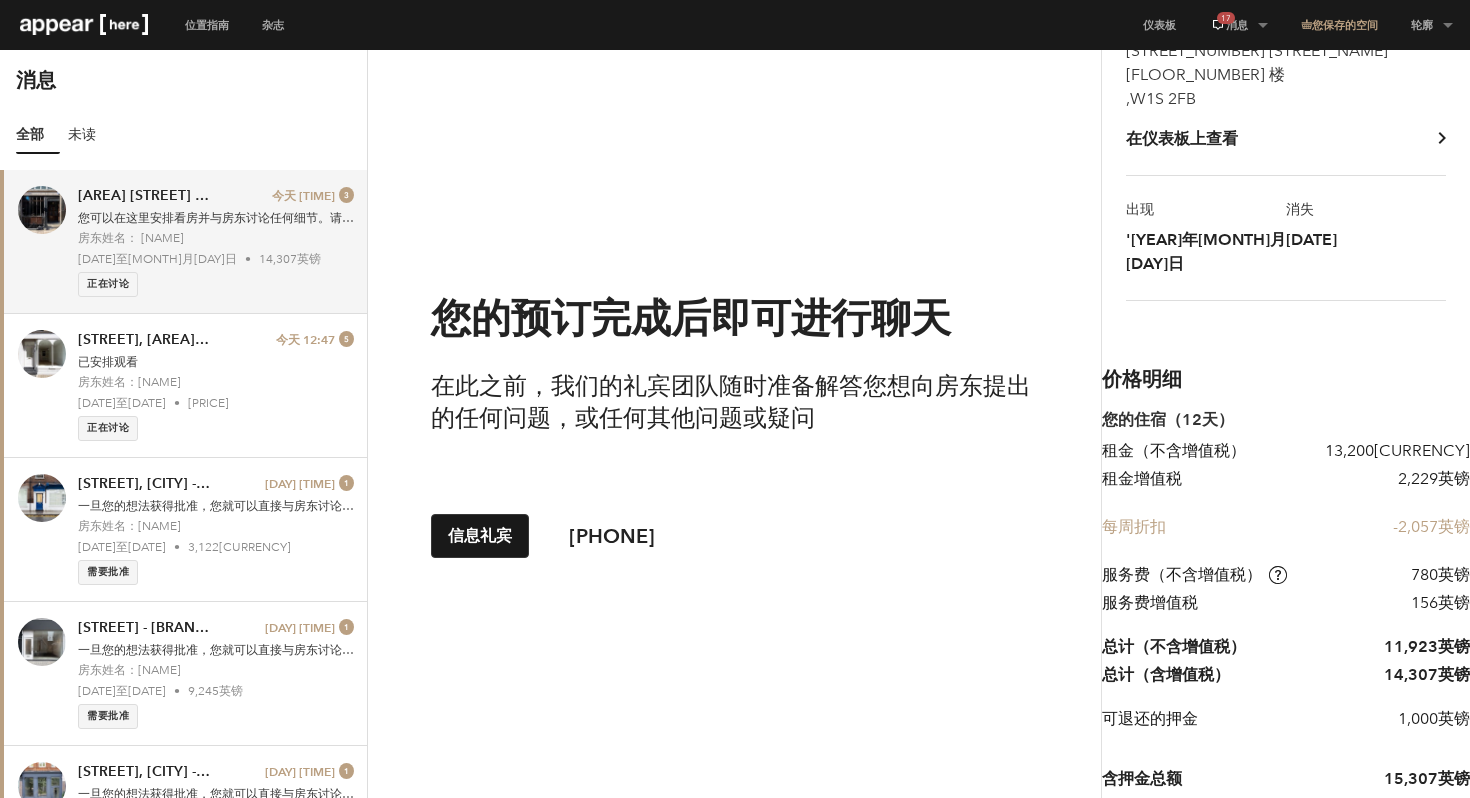 scroll, scrollTop: 0, scrollLeft: 0, axis: both 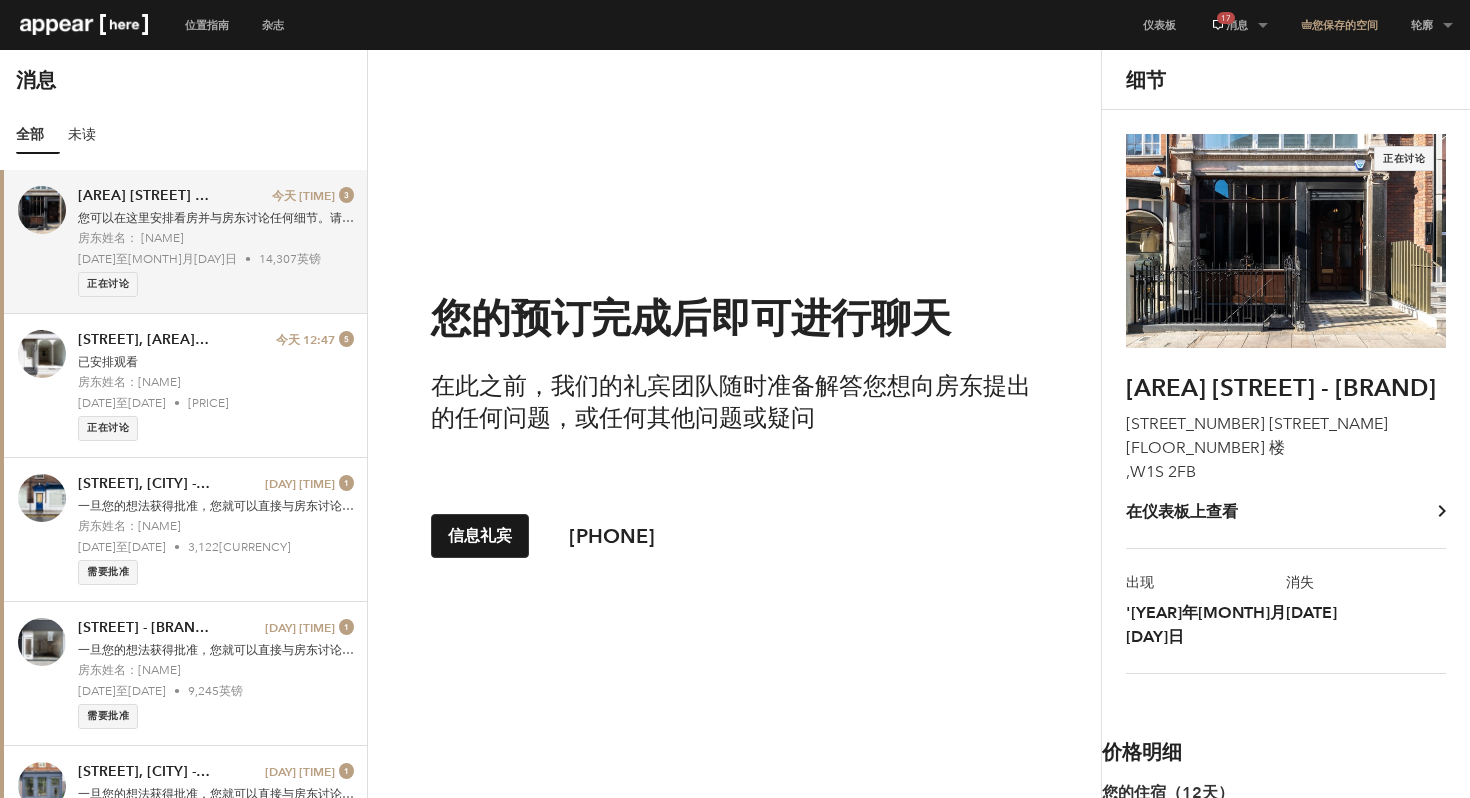 click on "在仪表板上查看" at bounding box center (1286, 512) 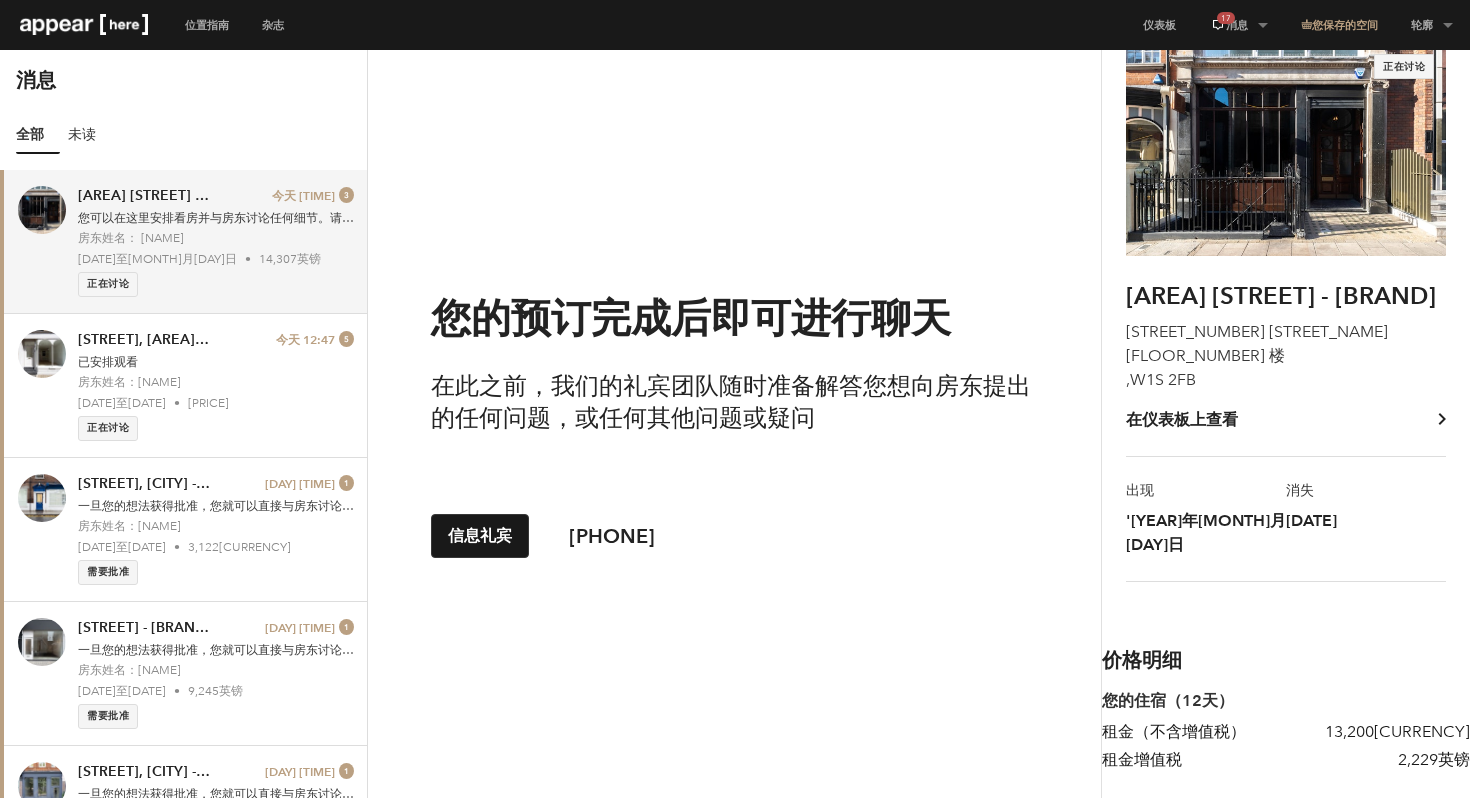 scroll, scrollTop: 239, scrollLeft: 0, axis: vertical 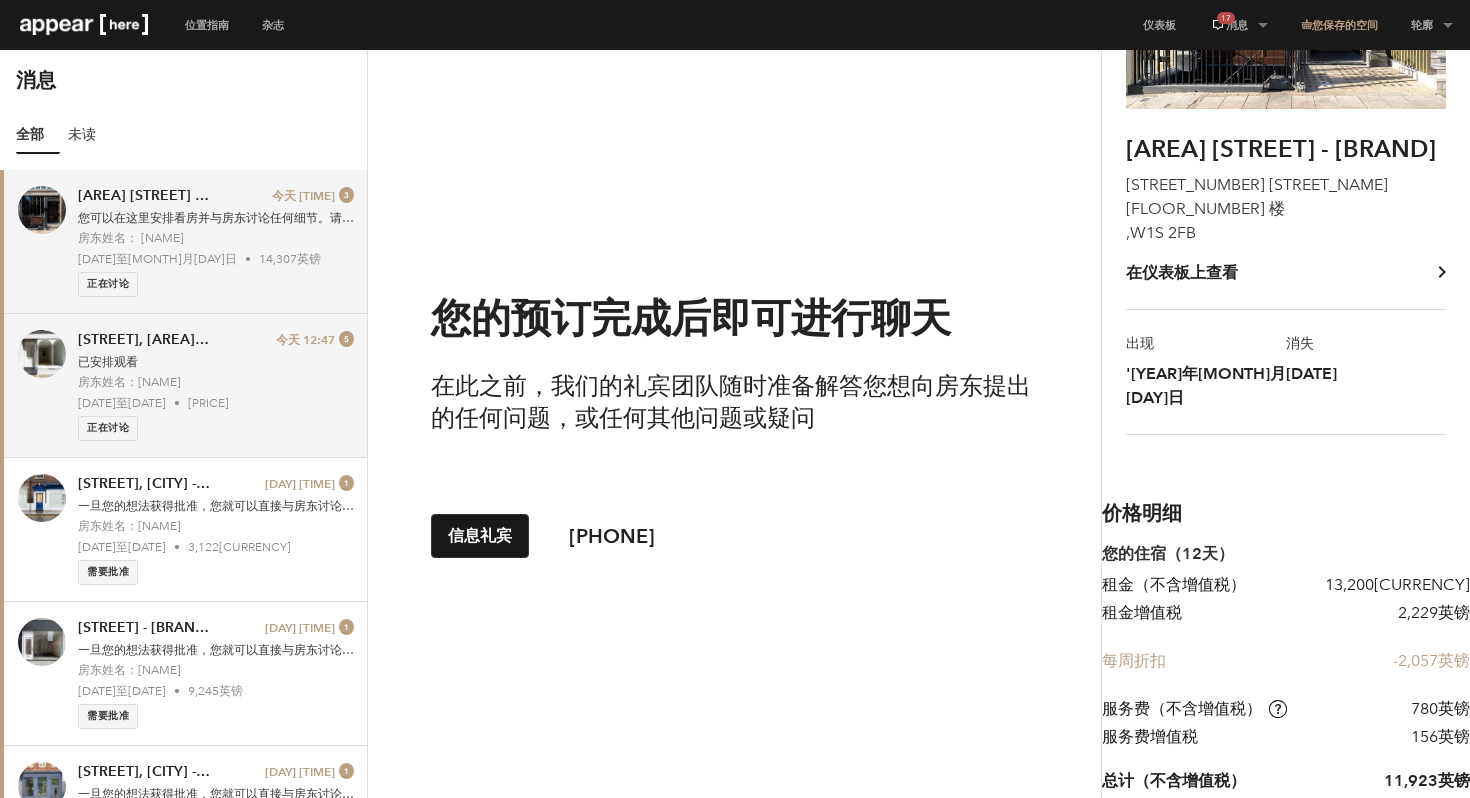 click on "9月11日 至 9月22日 • 7,805英镑" at bounding box center (216, 403) 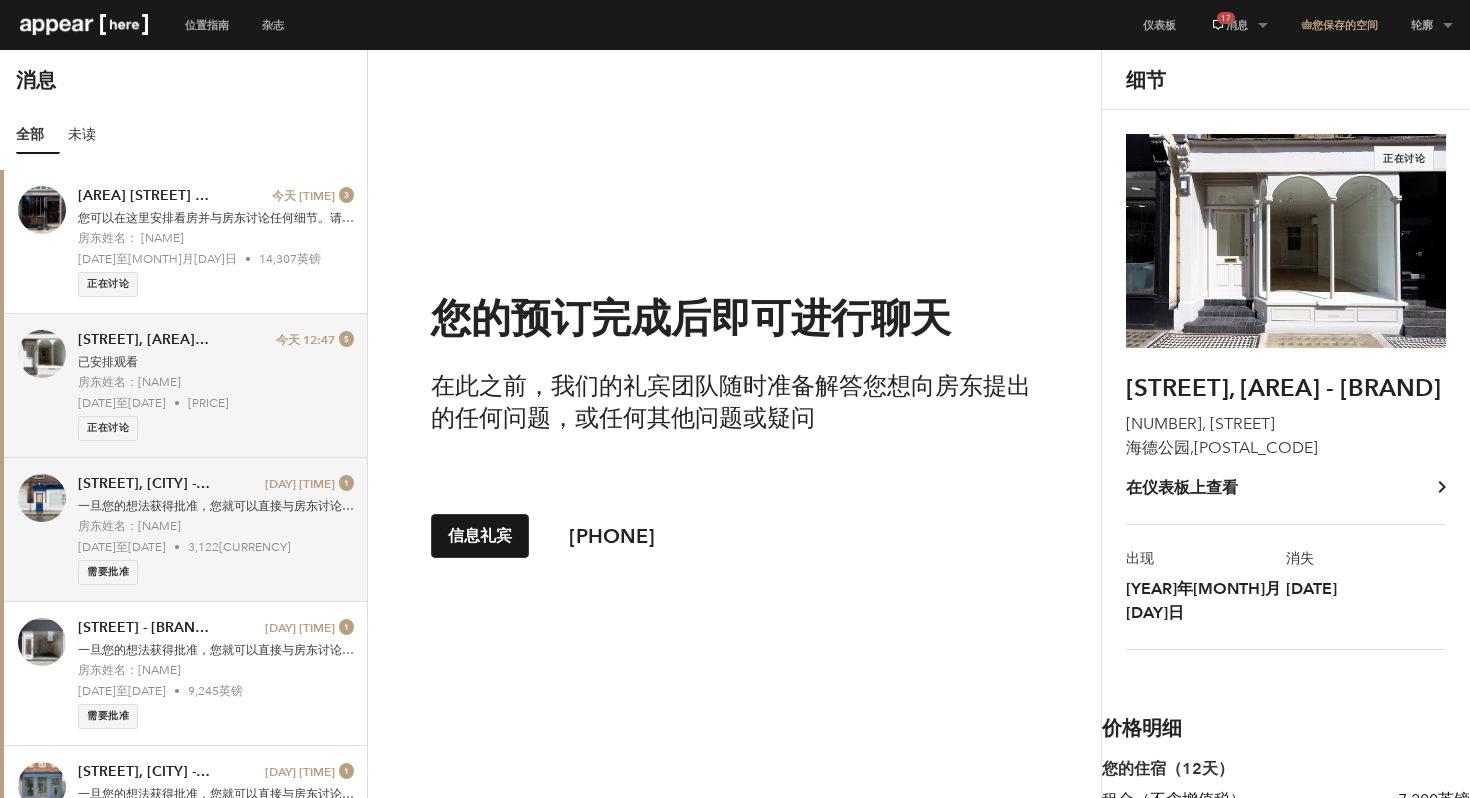 click on "需要批准" at bounding box center [216, 572] 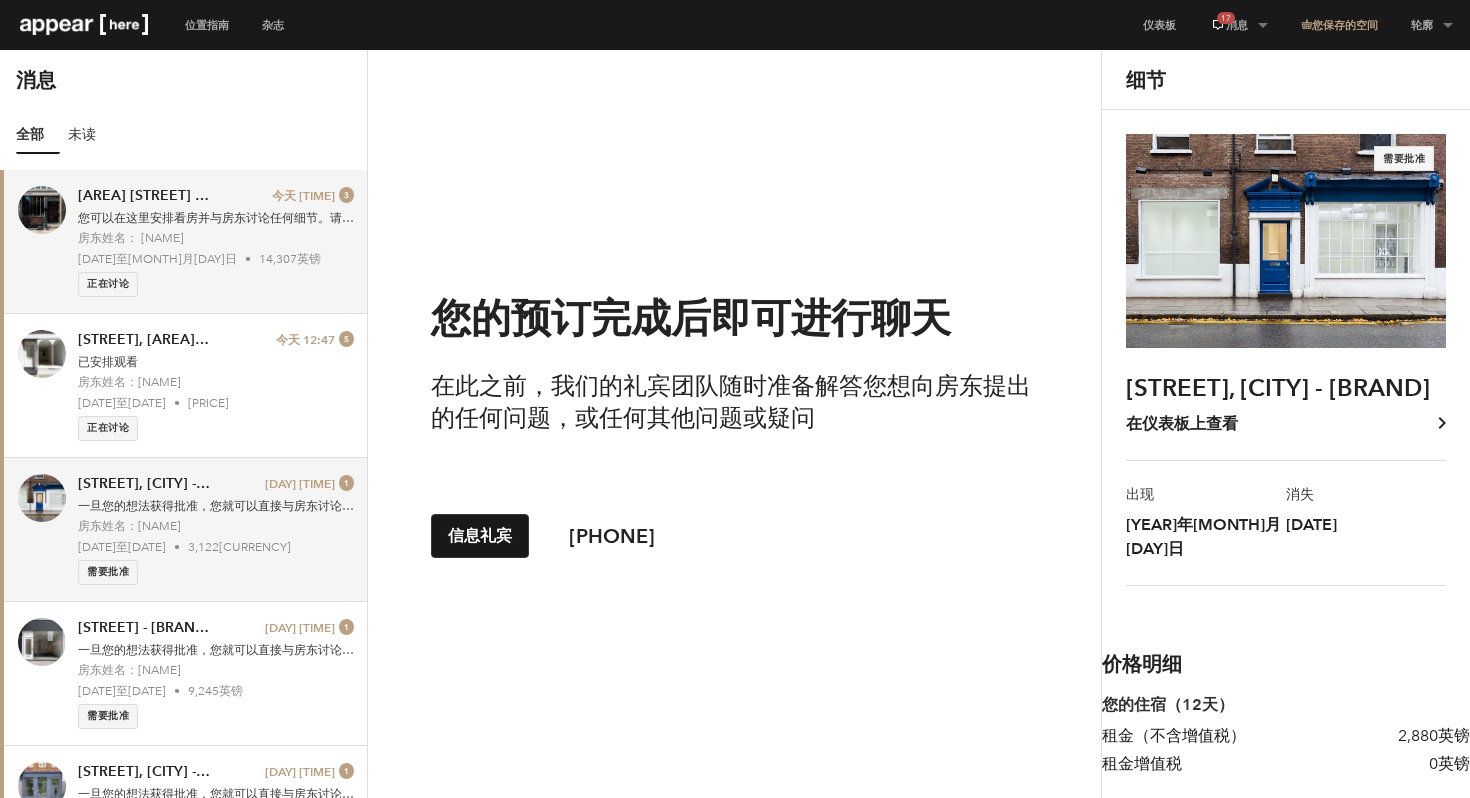 click on "9月12日 至 9月23日 • 14,307英镑" at bounding box center [216, 259] 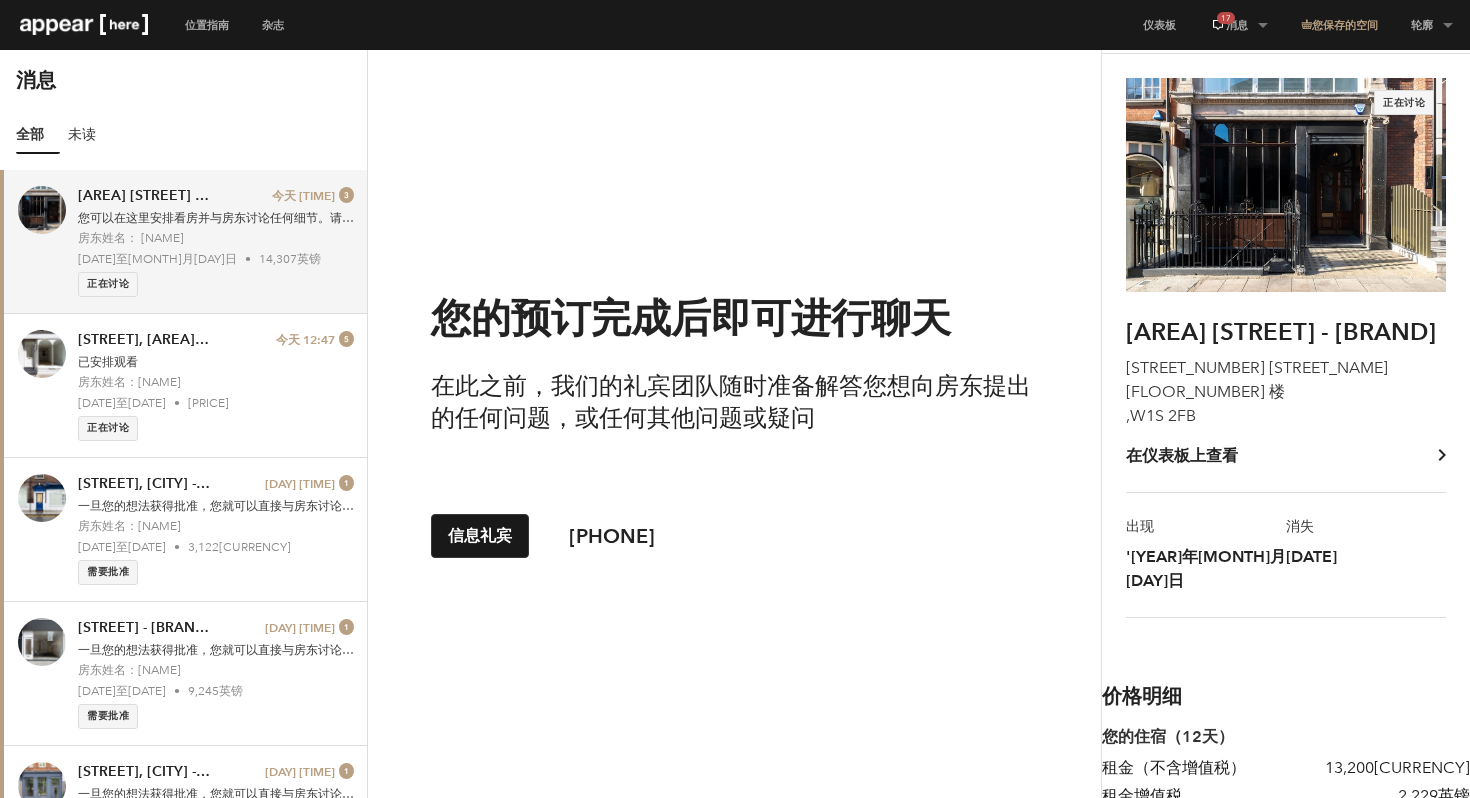 scroll, scrollTop: 58, scrollLeft: 0, axis: vertical 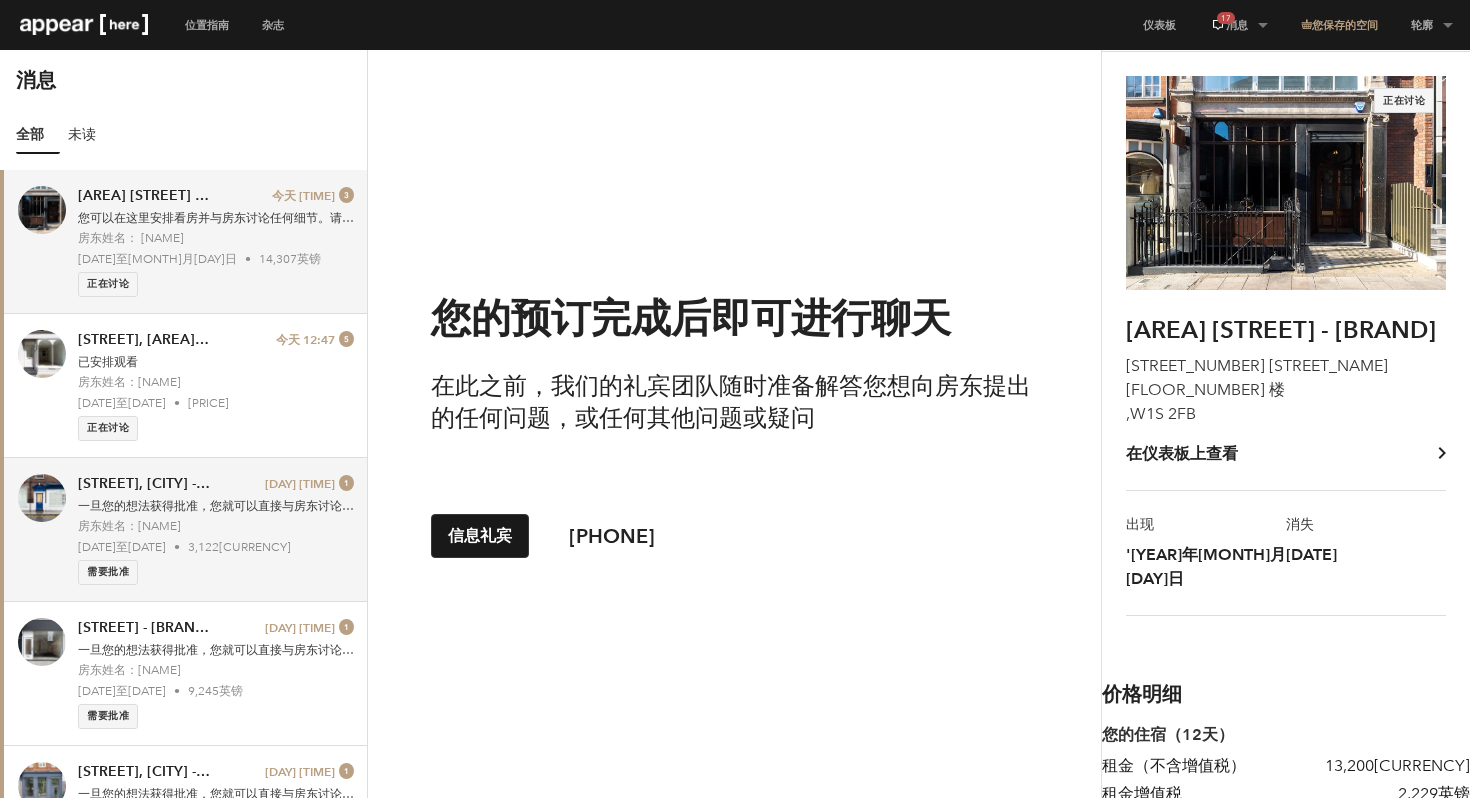 click on "需要批准" at bounding box center [216, 572] 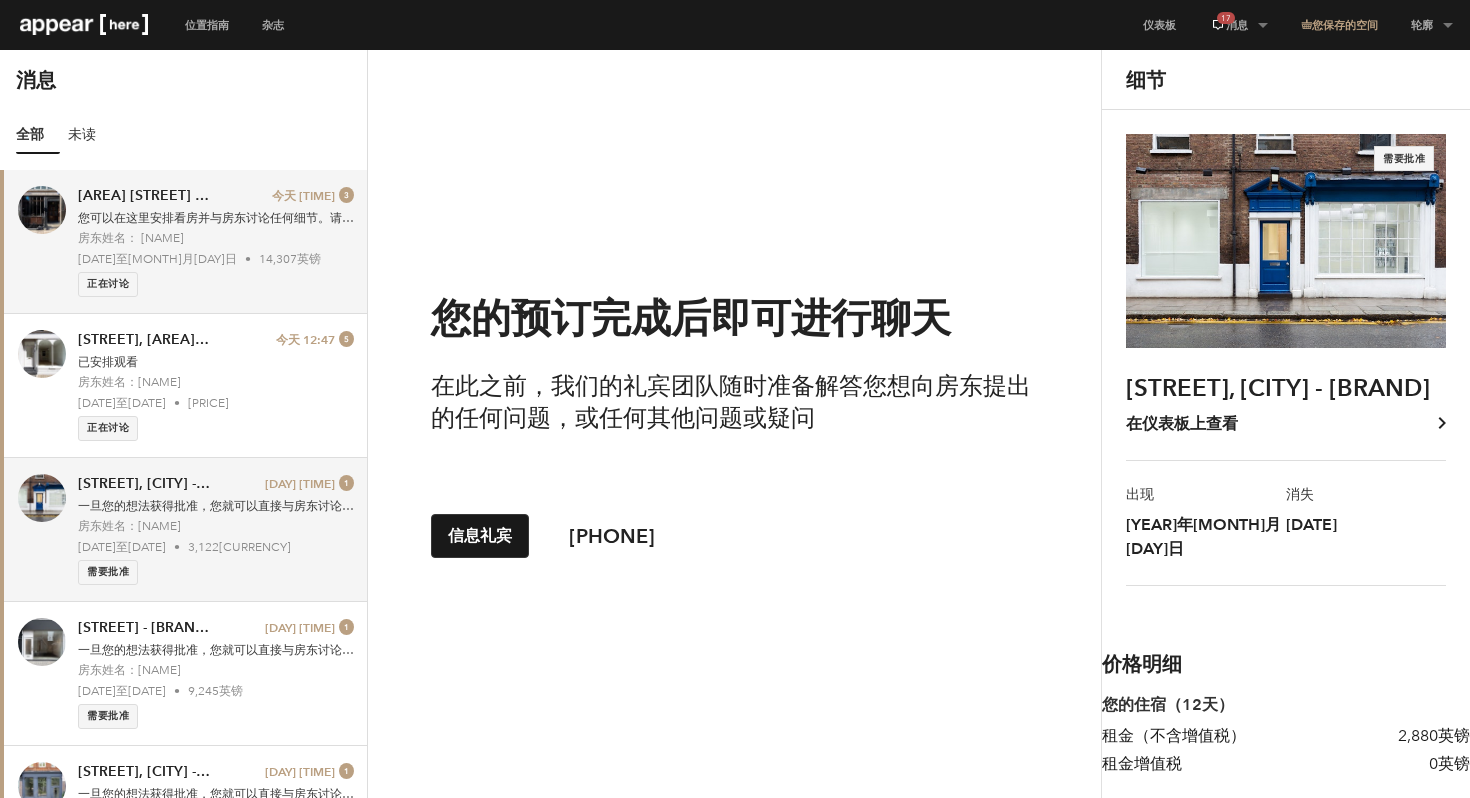 click on "9月12日 至 9月23日 • 14,307英镑" at bounding box center [216, 259] 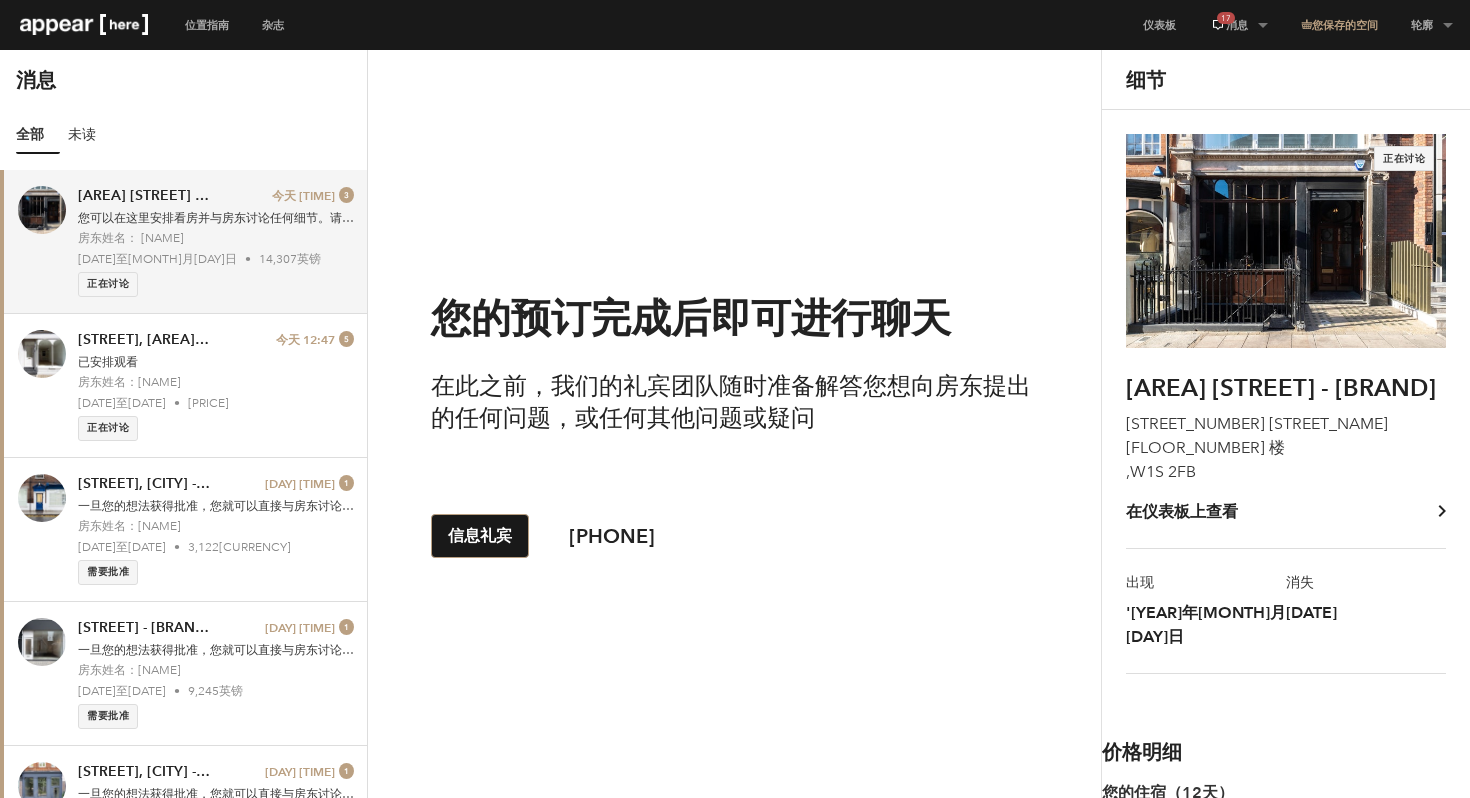 click on "信息礼宾" at bounding box center (480, 535) 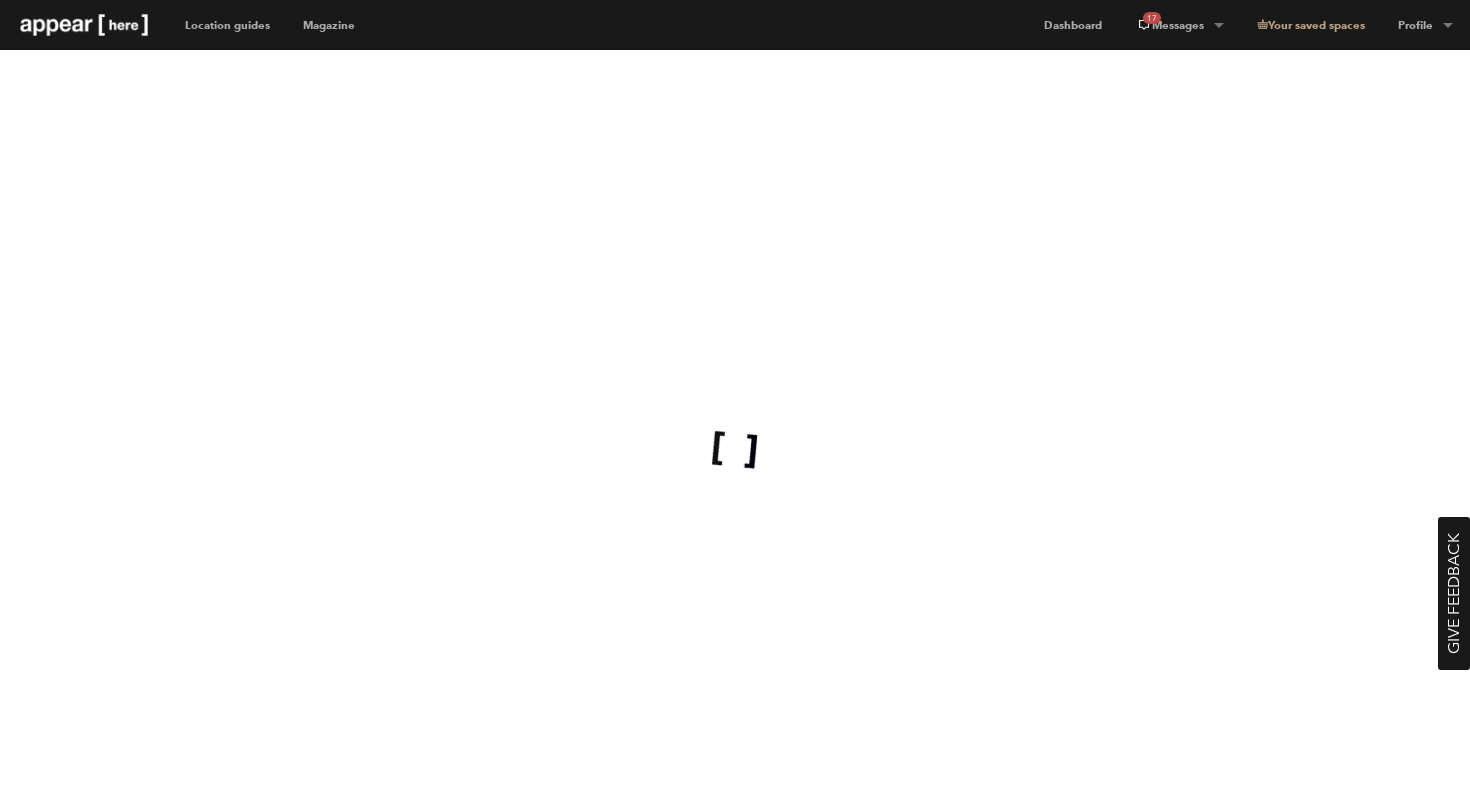 scroll, scrollTop: 0, scrollLeft: 0, axis: both 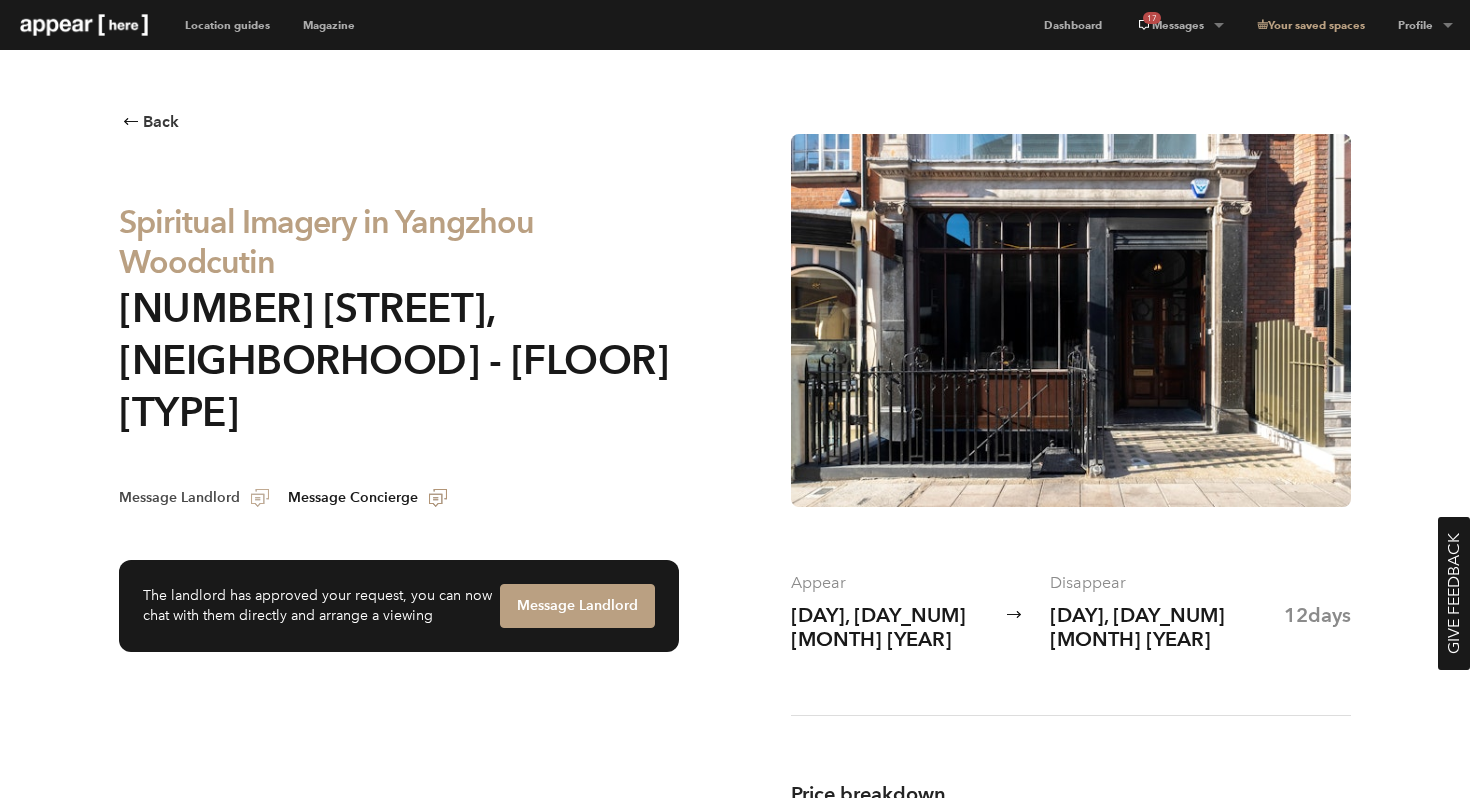 click at bounding box center [260, 498] 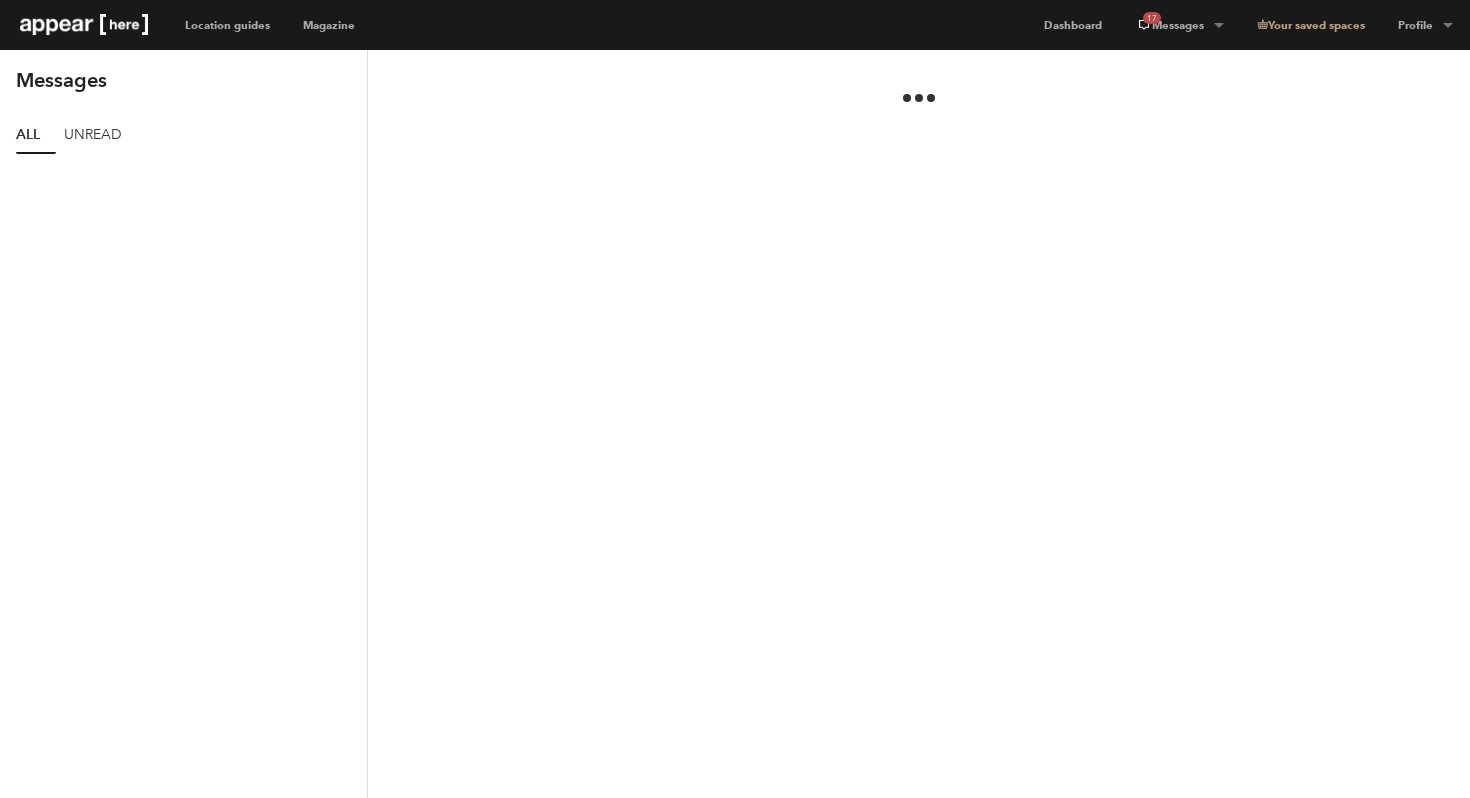 scroll, scrollTop: 0, scrollLeft: 0, axis: both 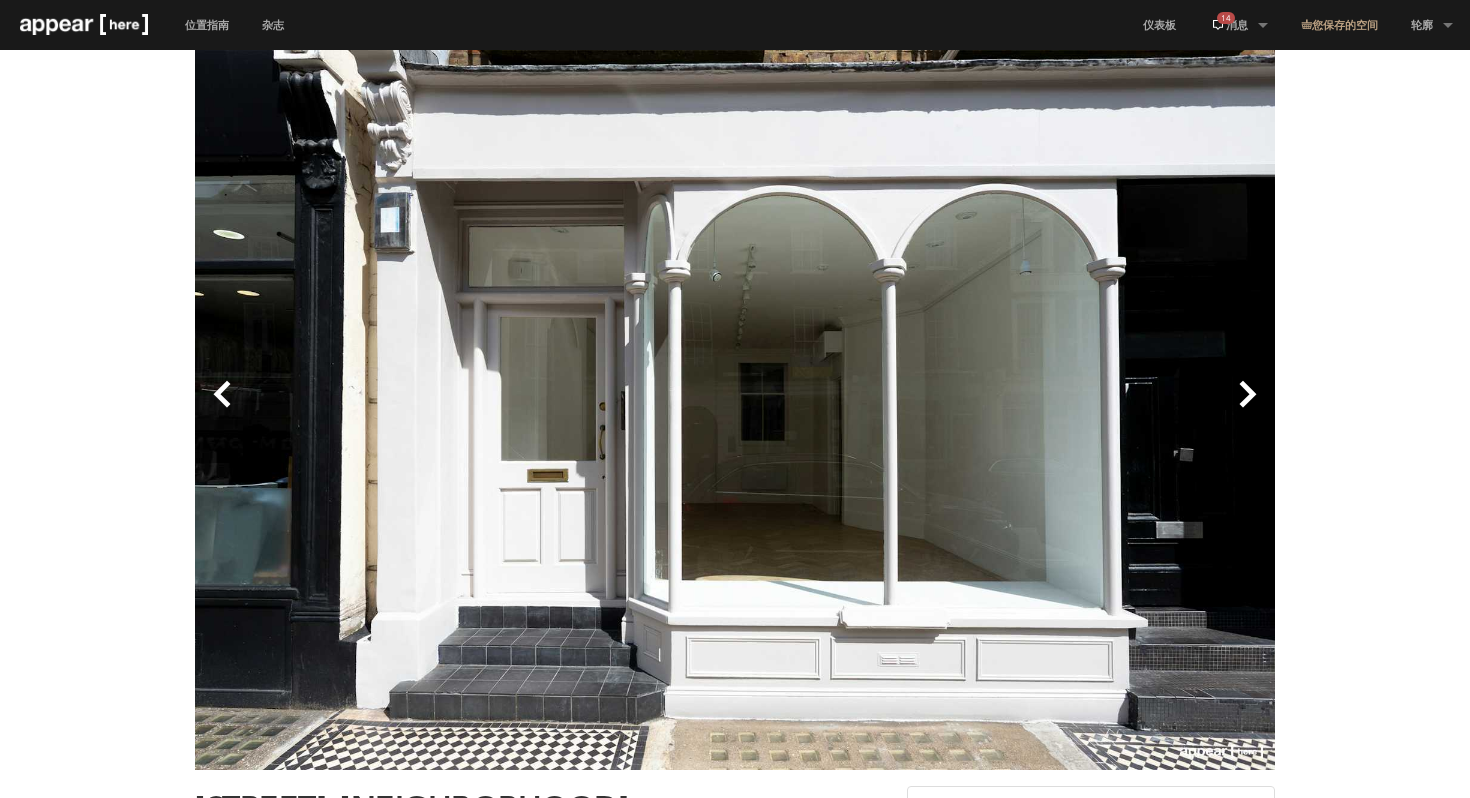 click on "下一个" at bounding box center (1005, 410) 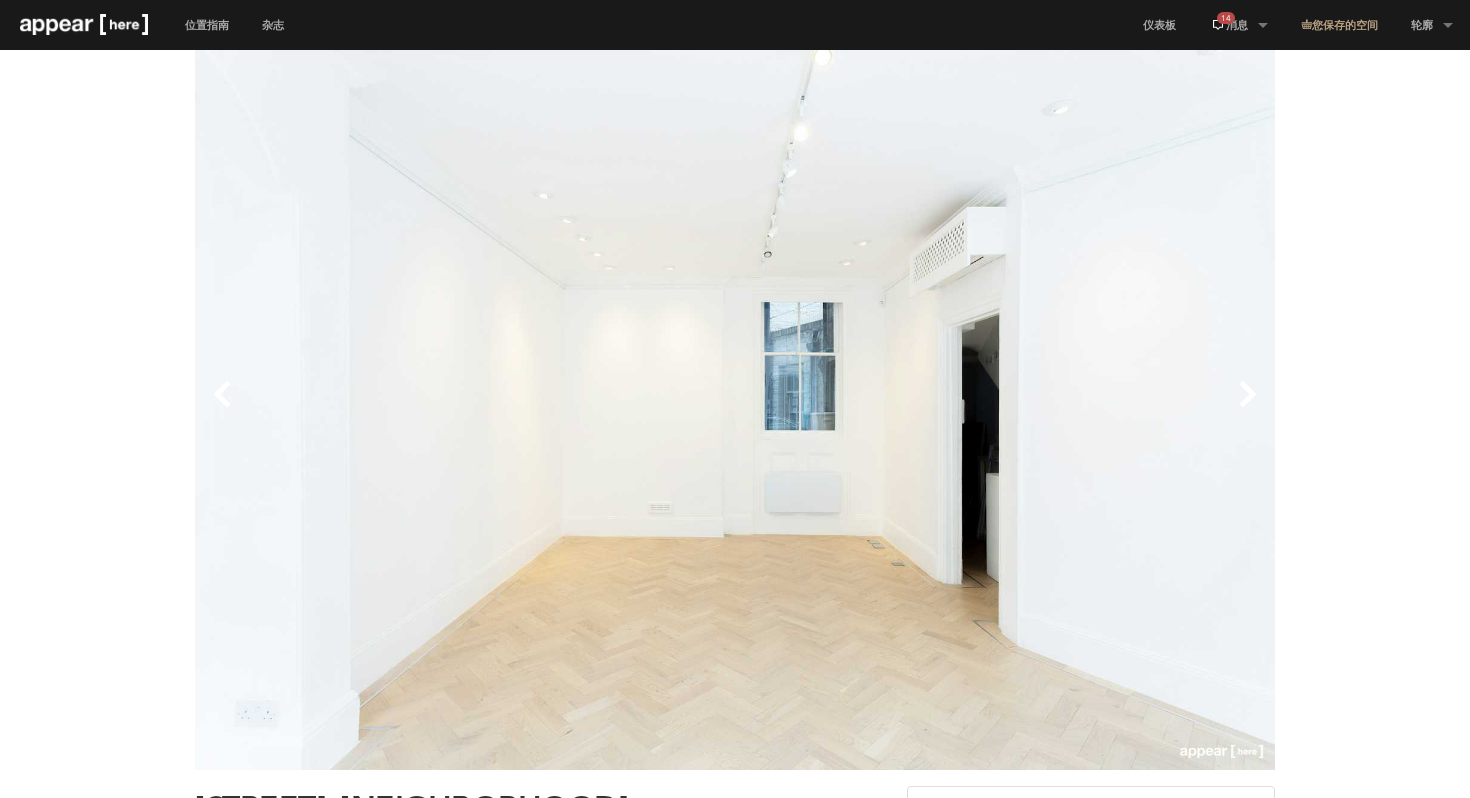click on "下一个" at bounding box center [1005, 410] 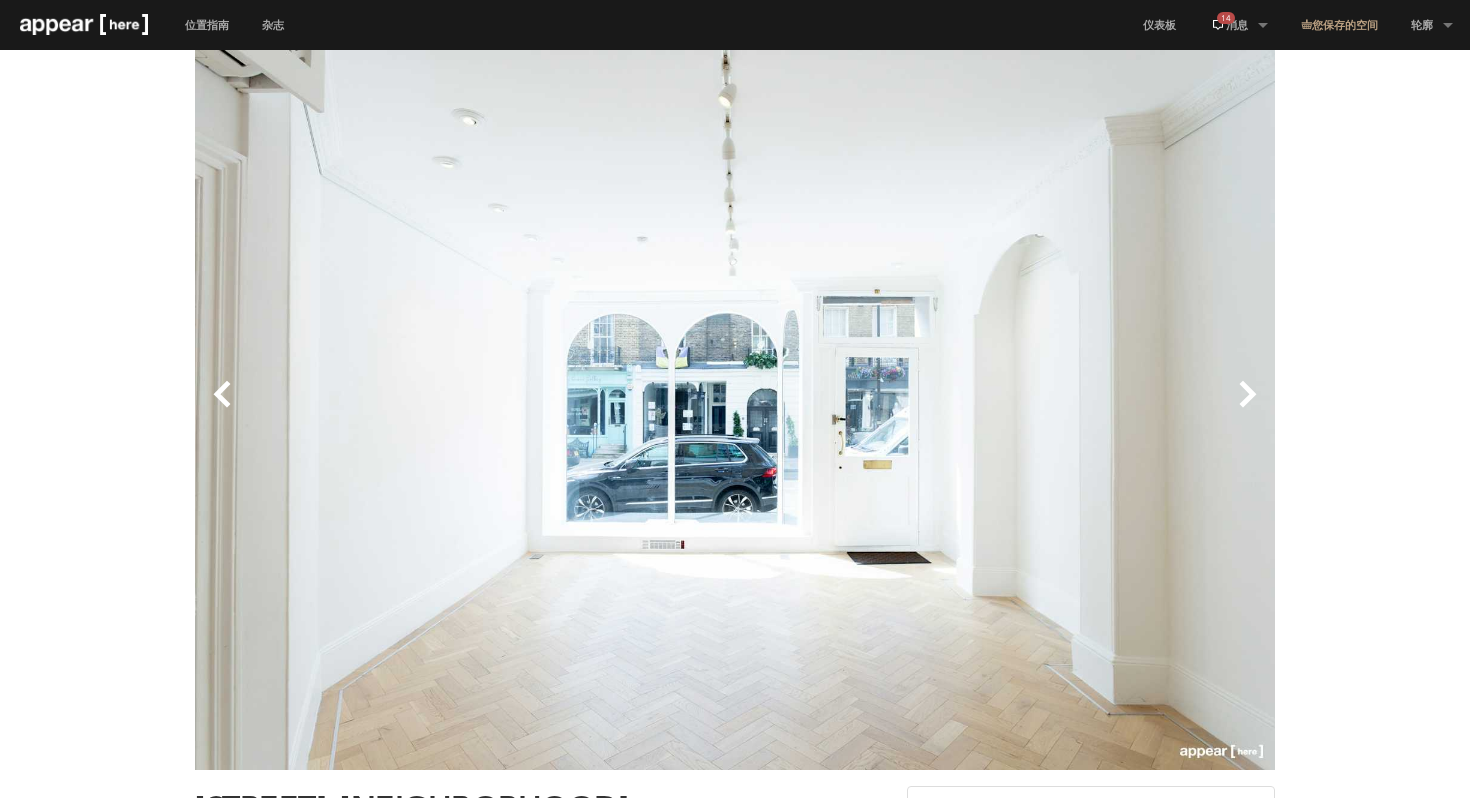 click on "下一个" at bounding box center (1005, 410) 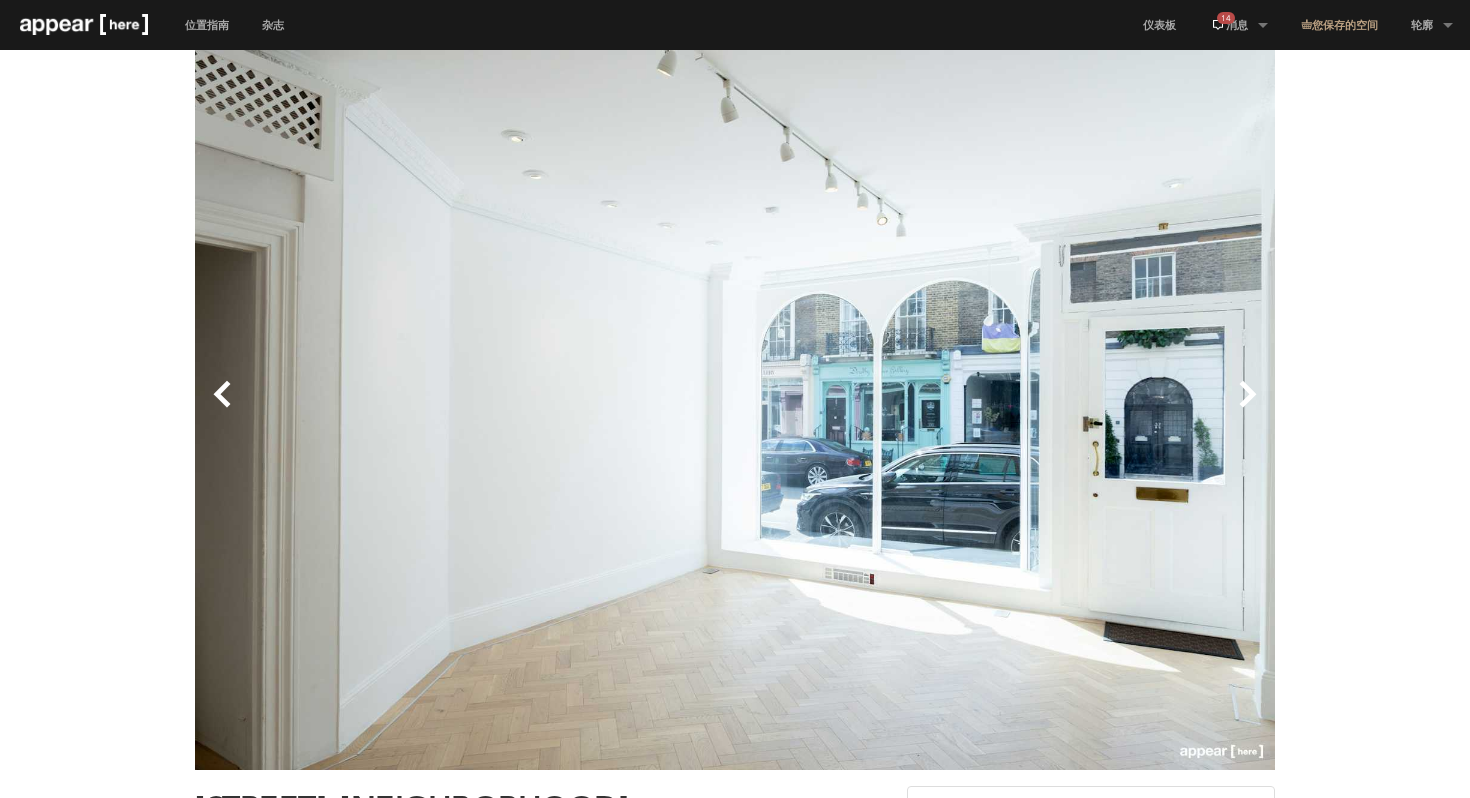 click on "下一个" at bounding box center (1005, 410) 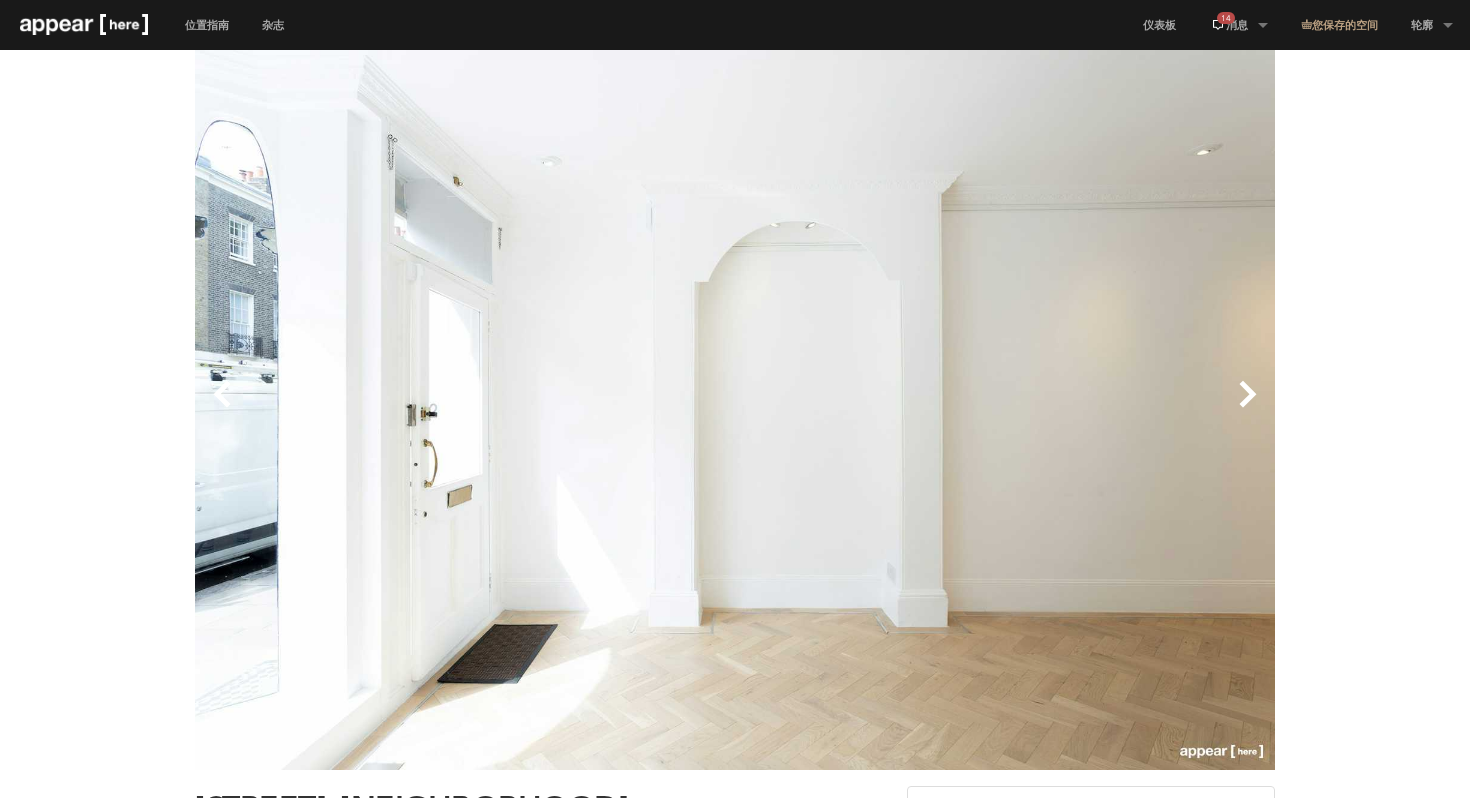 click on "下一个" at bounding box center (1005, 410) 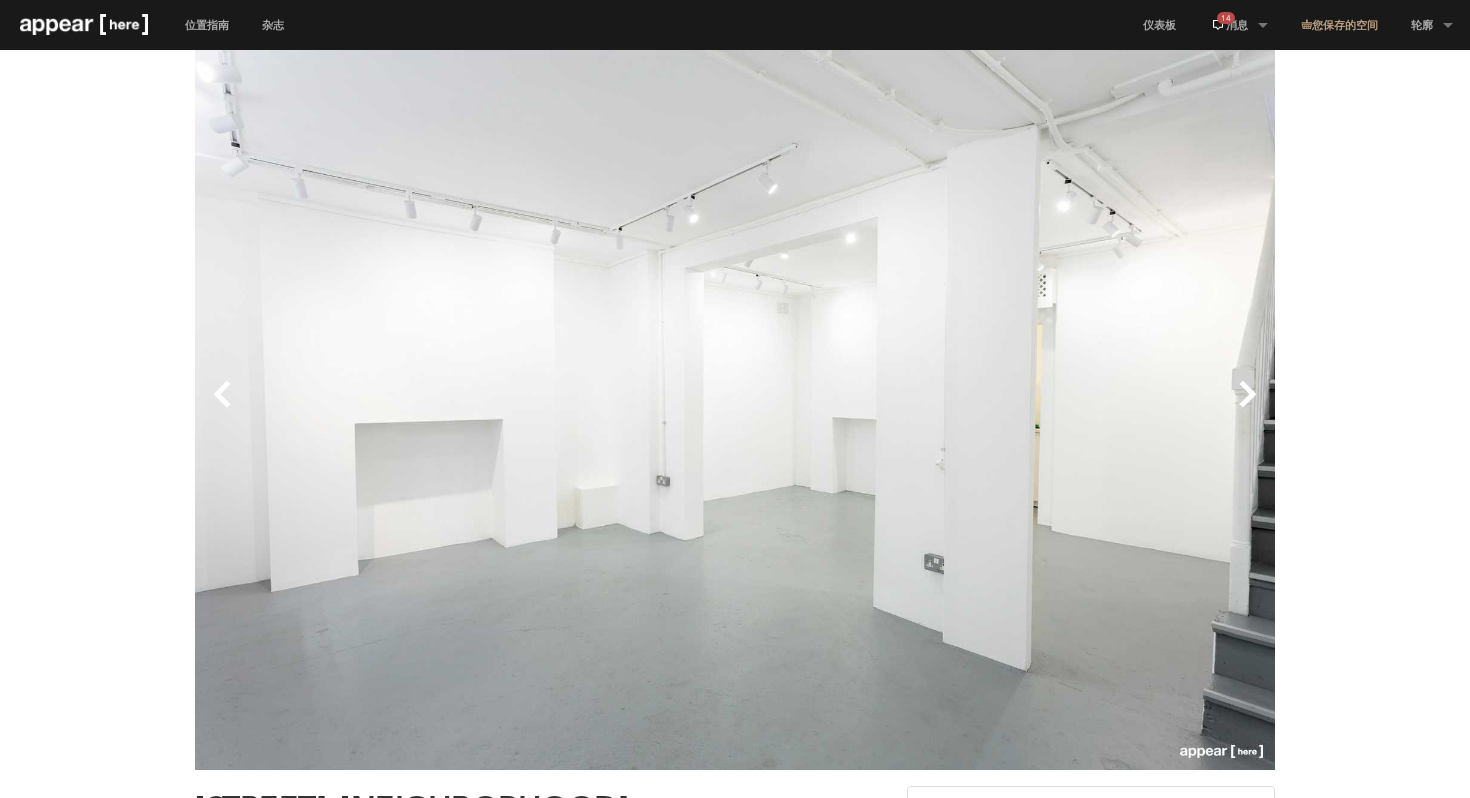 click on "下一个" at bounding box center [1005, 410] 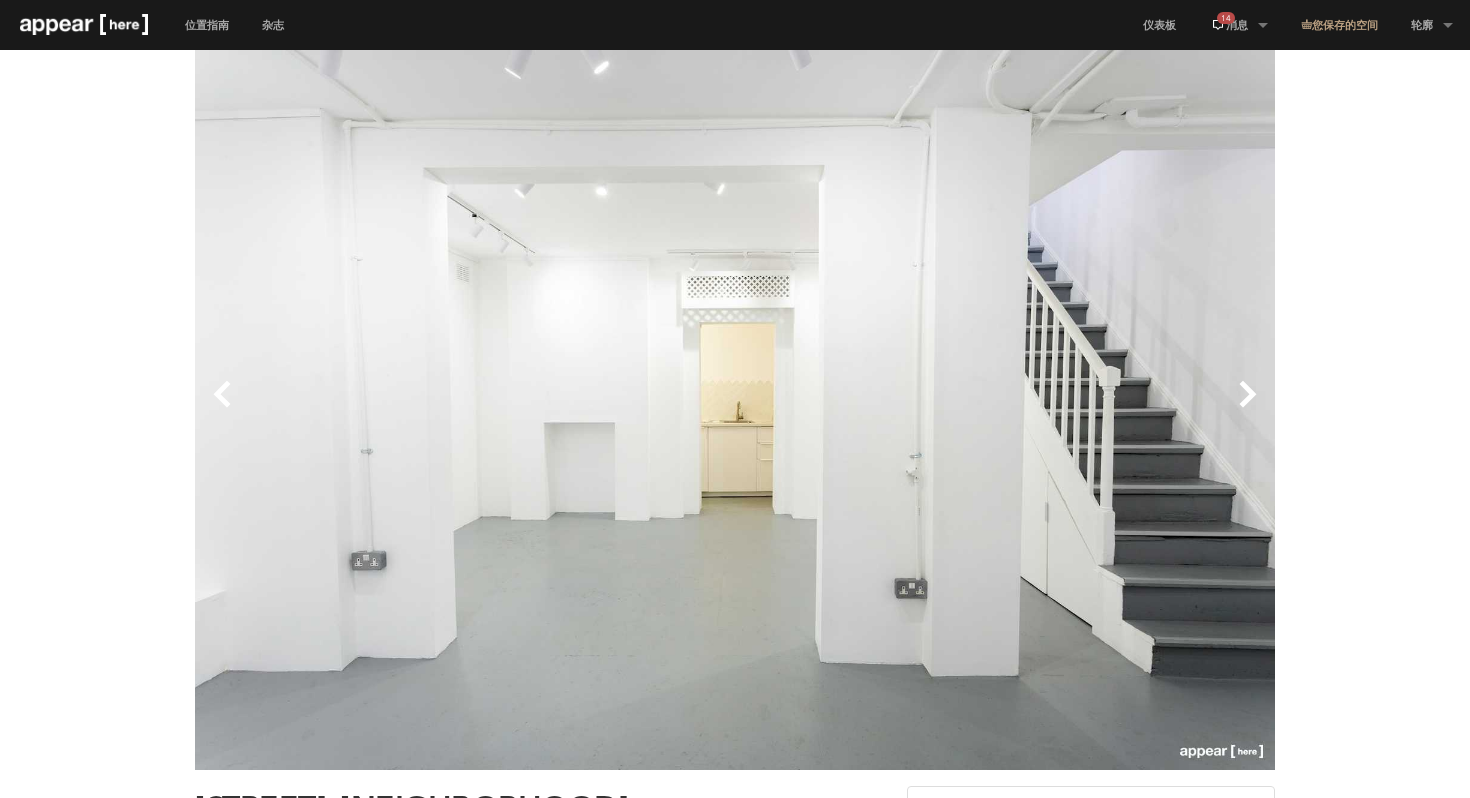 click on "下一个" at bounding box center (1005, 410) 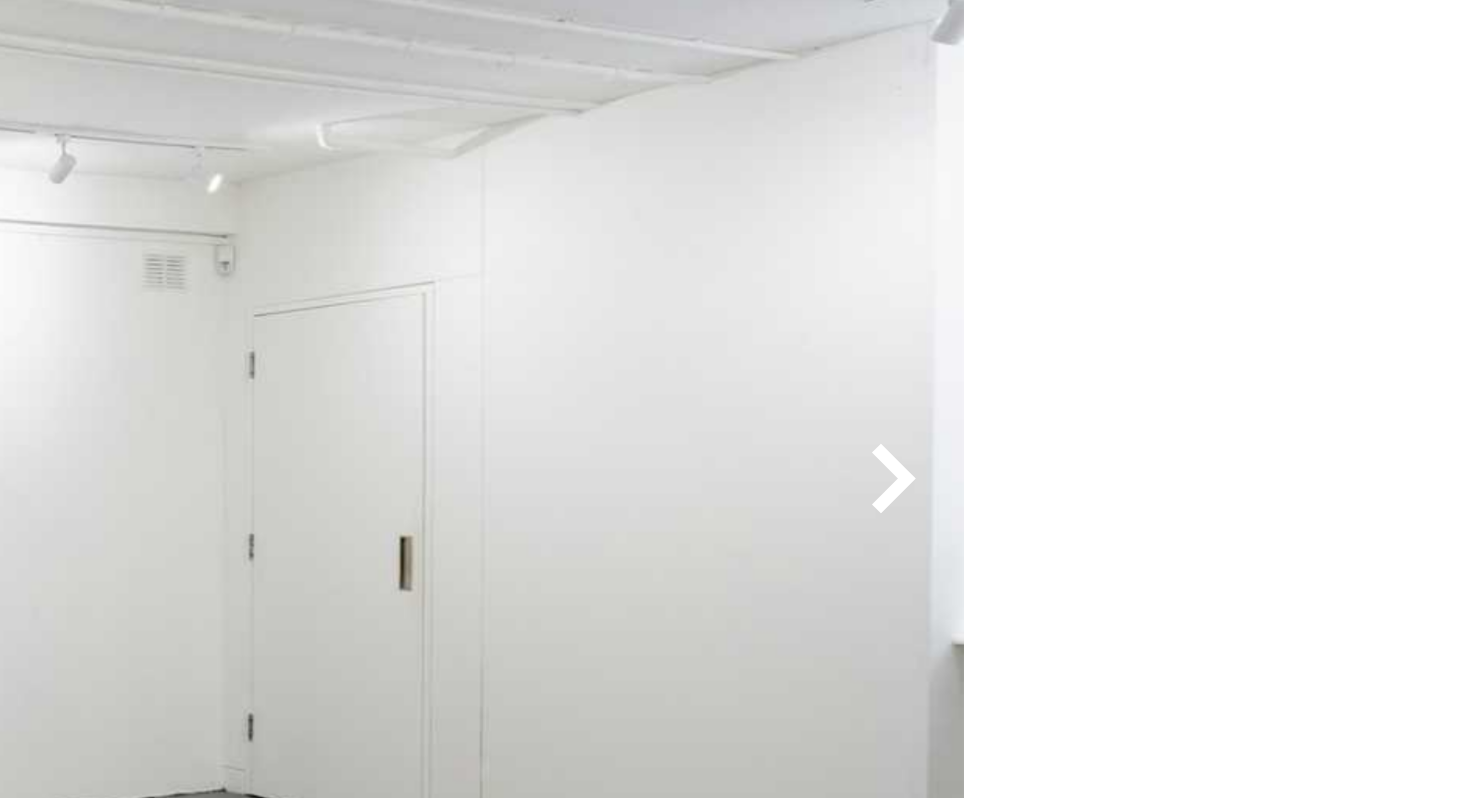 scroll, scrollTop: 0, scrollLeft: 0, axis: both 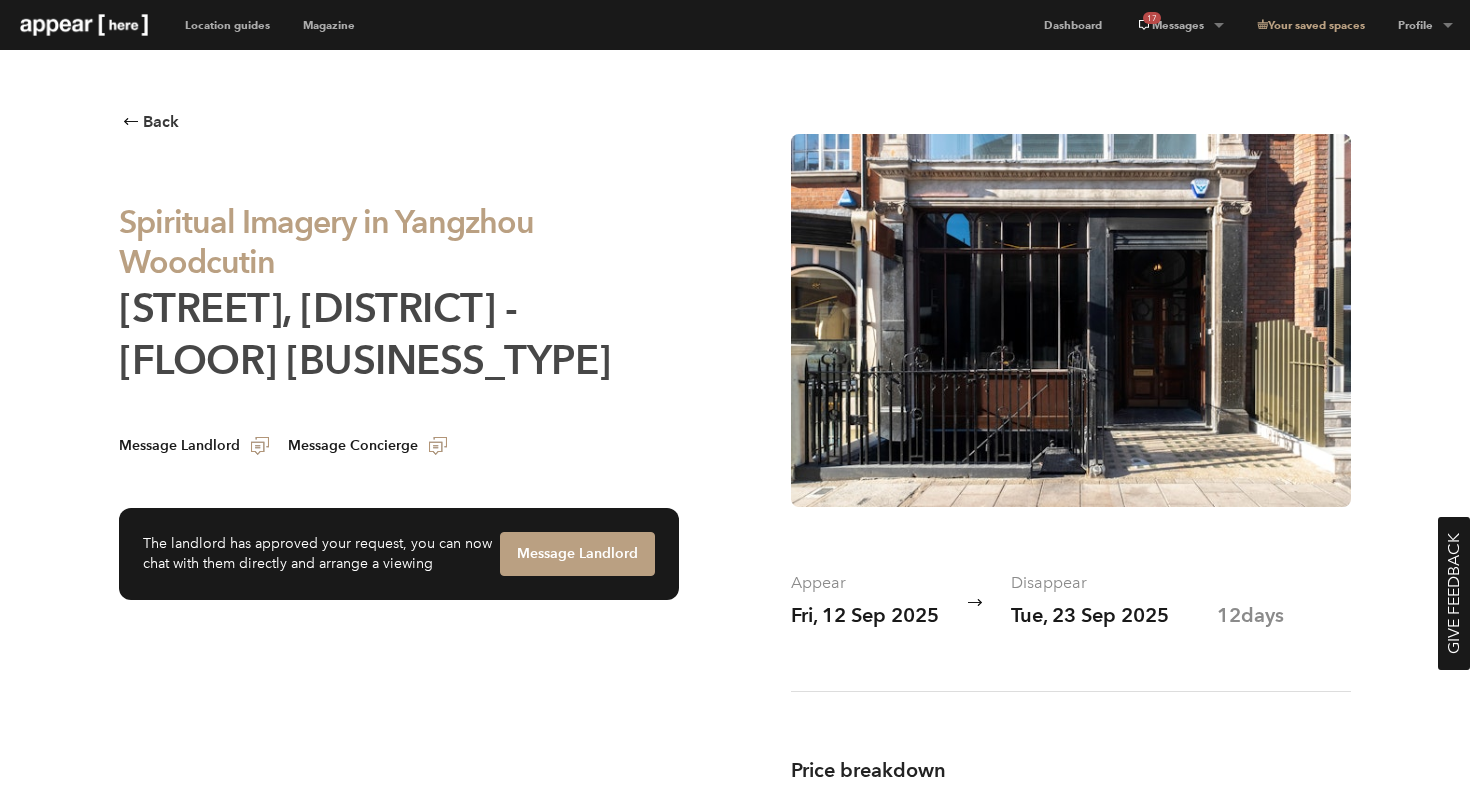 click on "Saint George Street, Mayfair - Second Floor Showroom" at bounding box center (365, 334) 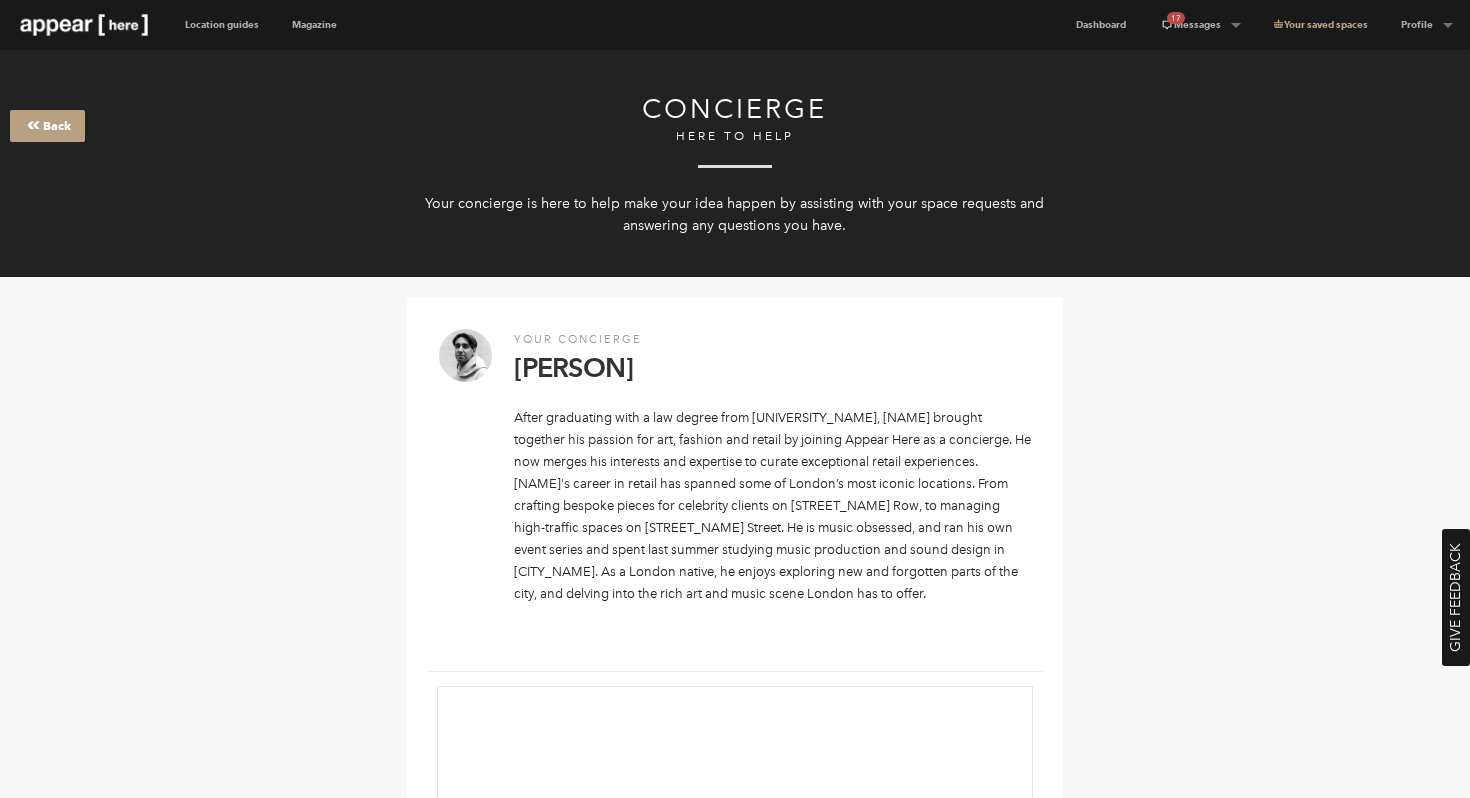scroll, scrollTop: 0, scrollLeft: 0, axis: both 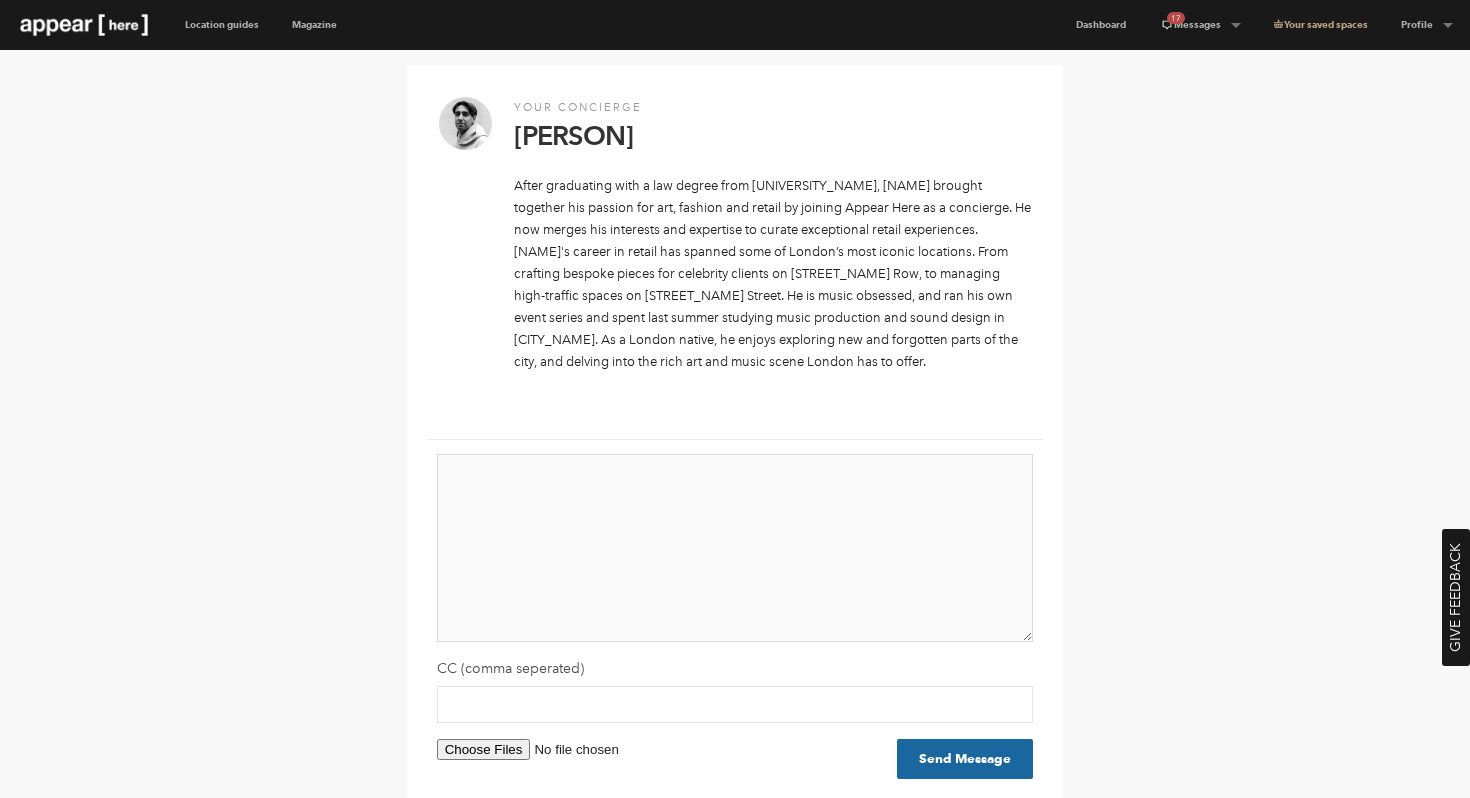 click at bounding box center [735, 548] 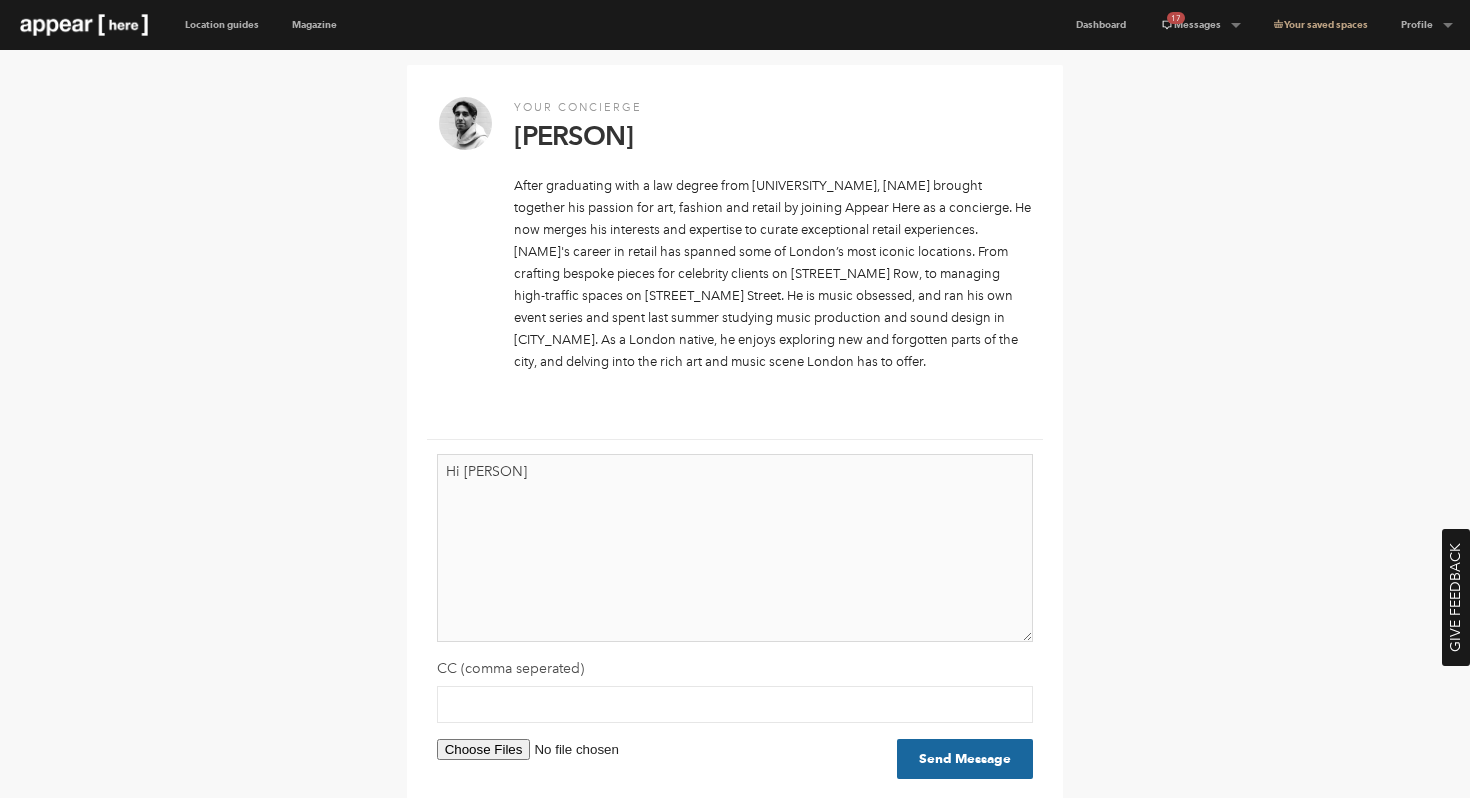 paste on "Thank you for your assistance. Regarding the gallery on Saint George Street, I’d like to clarify that the end date of the lease remains fixed. Therefore, the lease period will be from July 12 to July 22, totaling 11 days.
If possible, could you please let me know when I might be able to visit the gallery in advance?
Thank you again!" 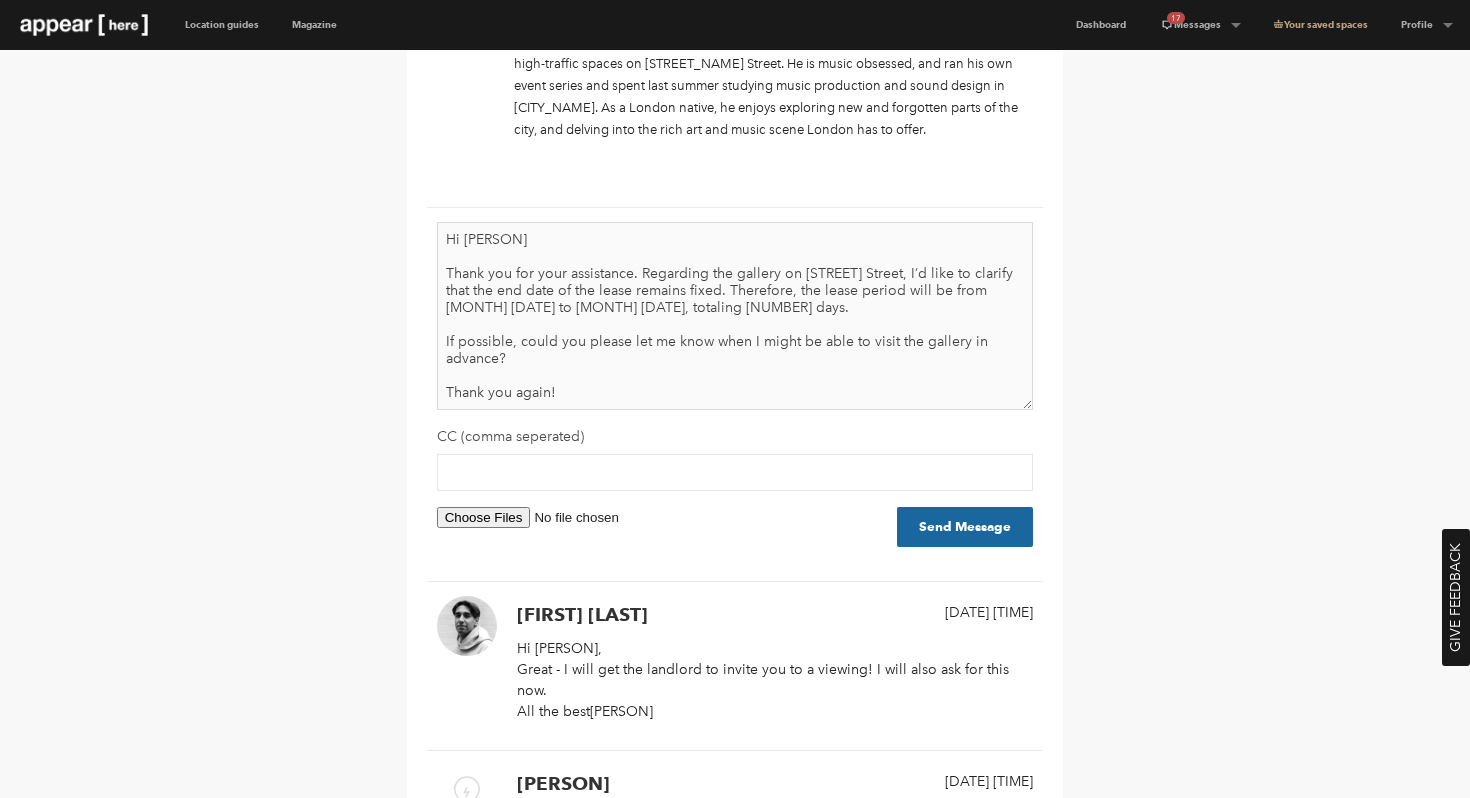scroll, scrollTop: 405, scrollLeft: 0, axis: vertical 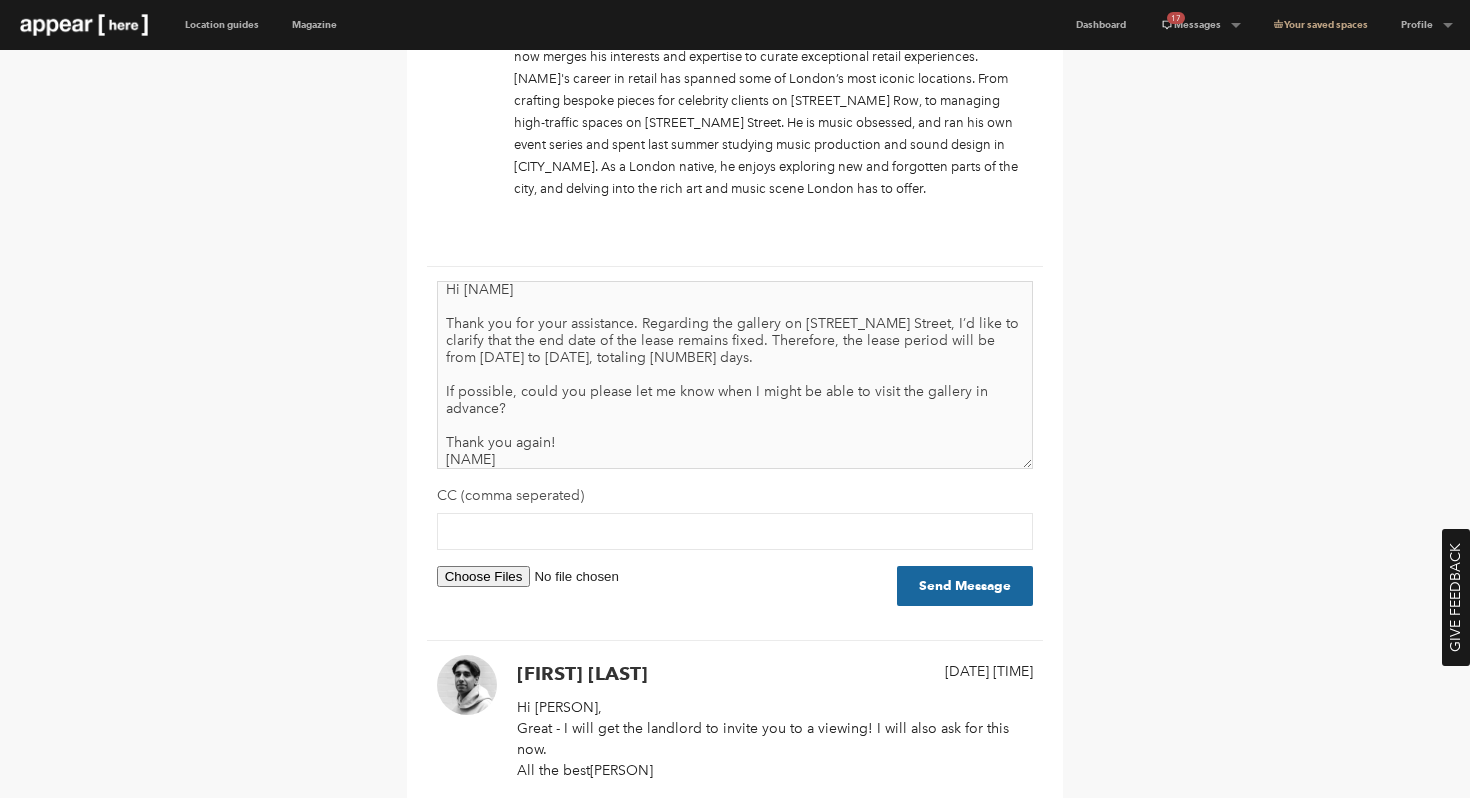 click on "Hi Zain
Thank you for your assistance. Regarding the gallery on Saint George Street, I’d like to clarify that the end date of the lease remains fixed. Therefore, the lease period will be from July 12 to July 22, totaling 11 days.
If possible, could you please let me know when I might be able to visit the gallery in advance?
Thank you again!
Iris" at bounding box center (735, 375) 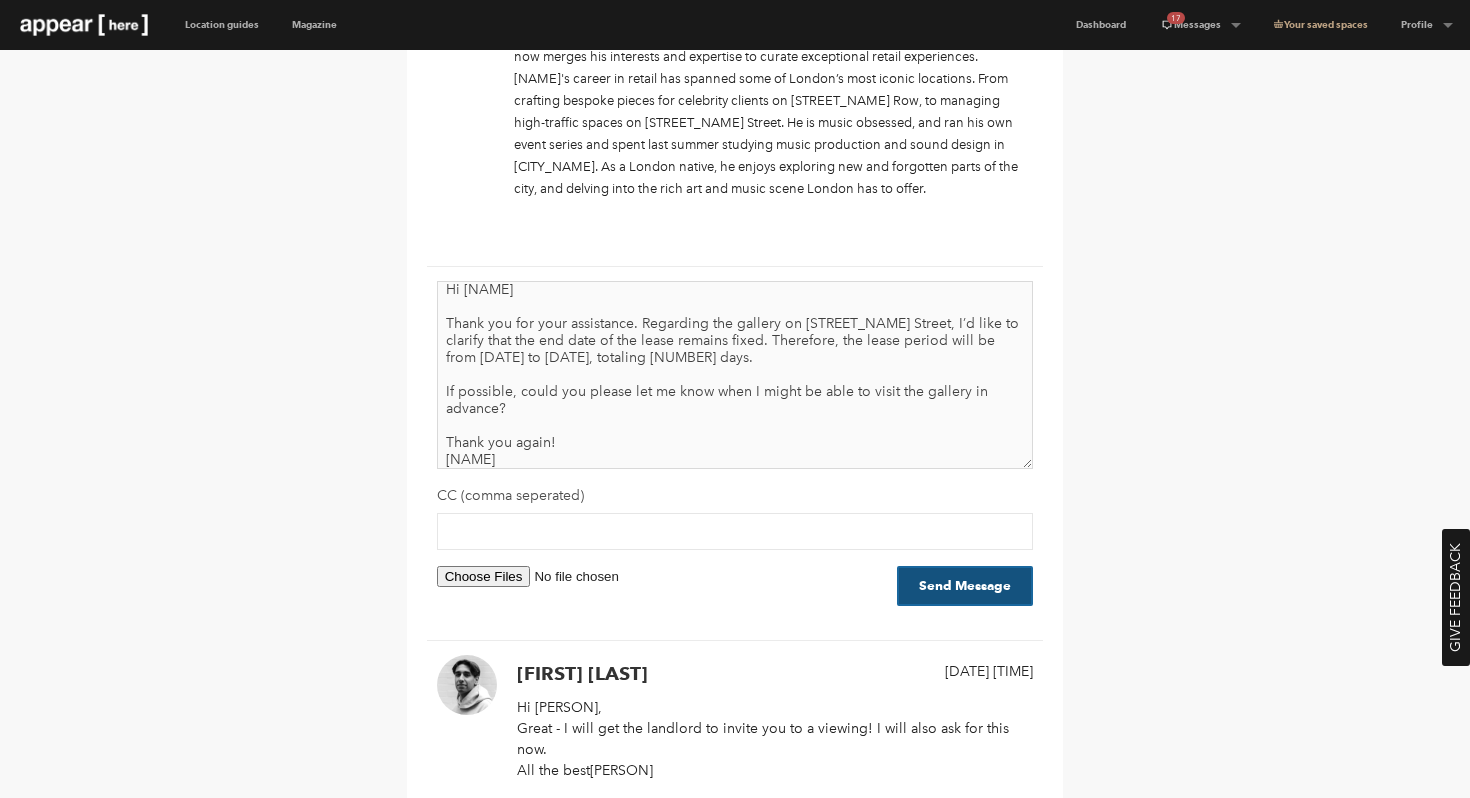 type on "Hi Zain
Thank you for your assistance. Regarding the gallery on Saint George Street, I’d like to clarify that the end date of the lease remains fixed. Therefore, the lease period will be from July 12 to July 22, totaling 11 days.
If possible, could you please let me know when I might be able to visit the gallery in advance?
Thank you again!
Iris" 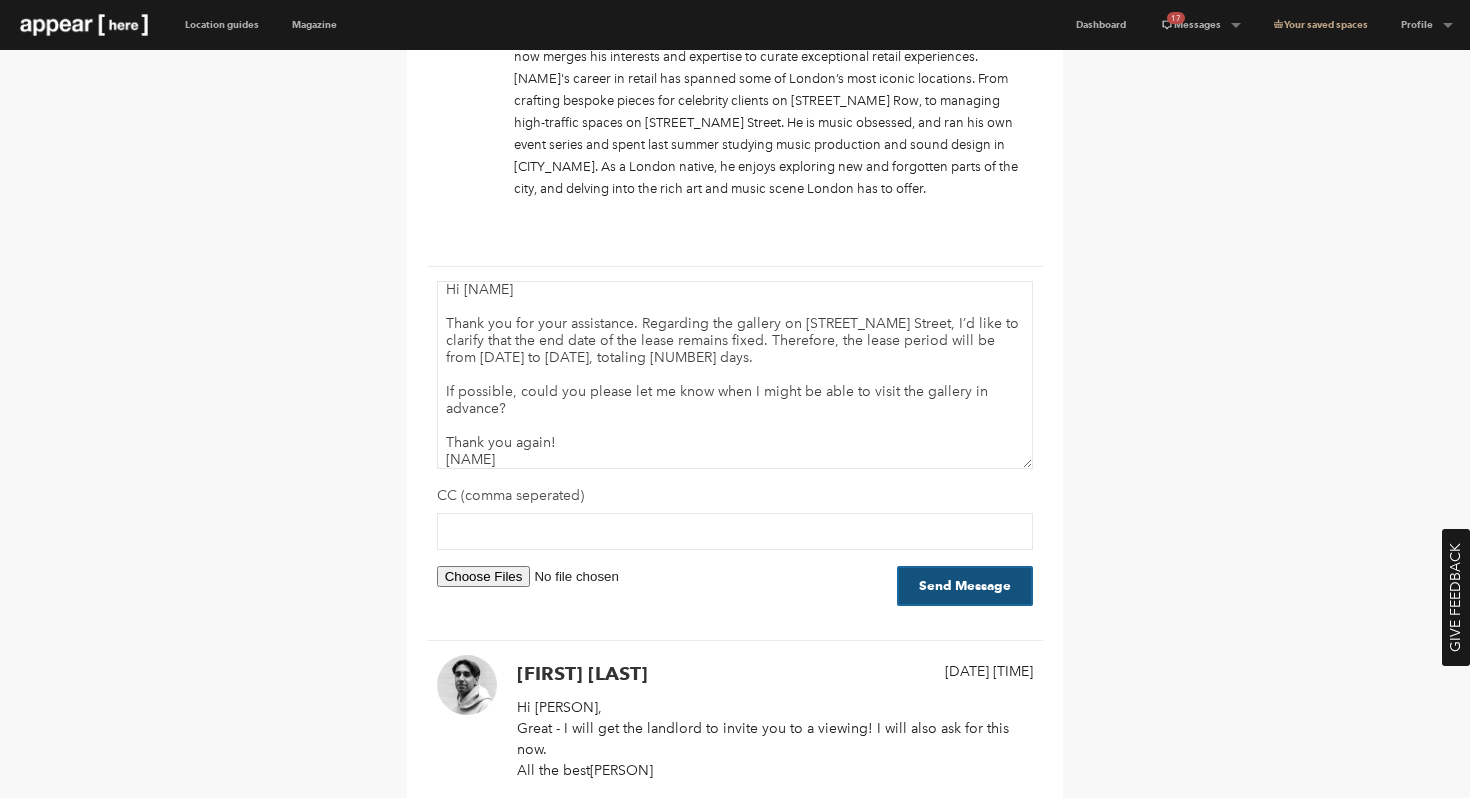 click on "Send Message" at bounding box center (965, 586) 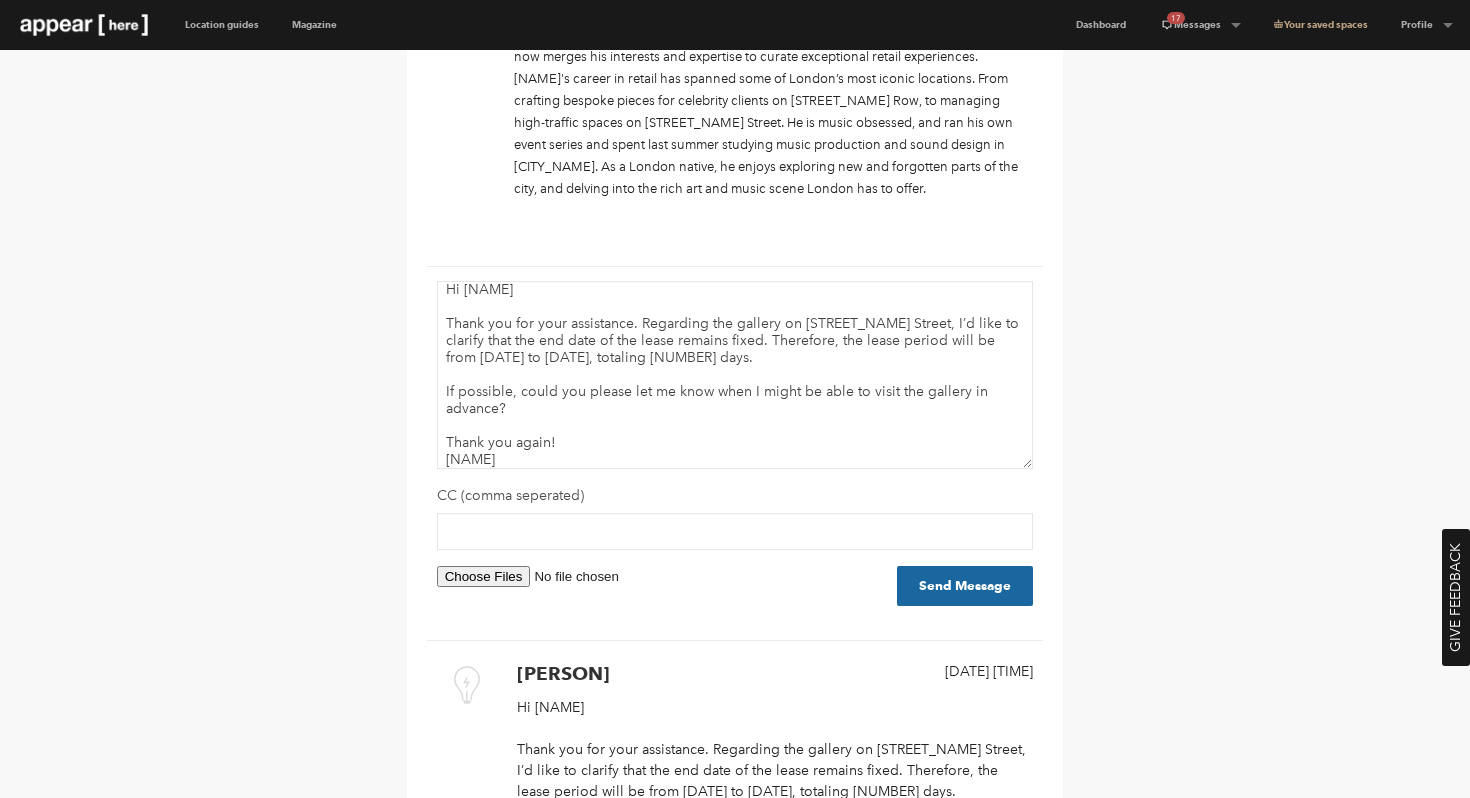 scroll, scrollTop: 0, scrollLeft: 0, axis: both 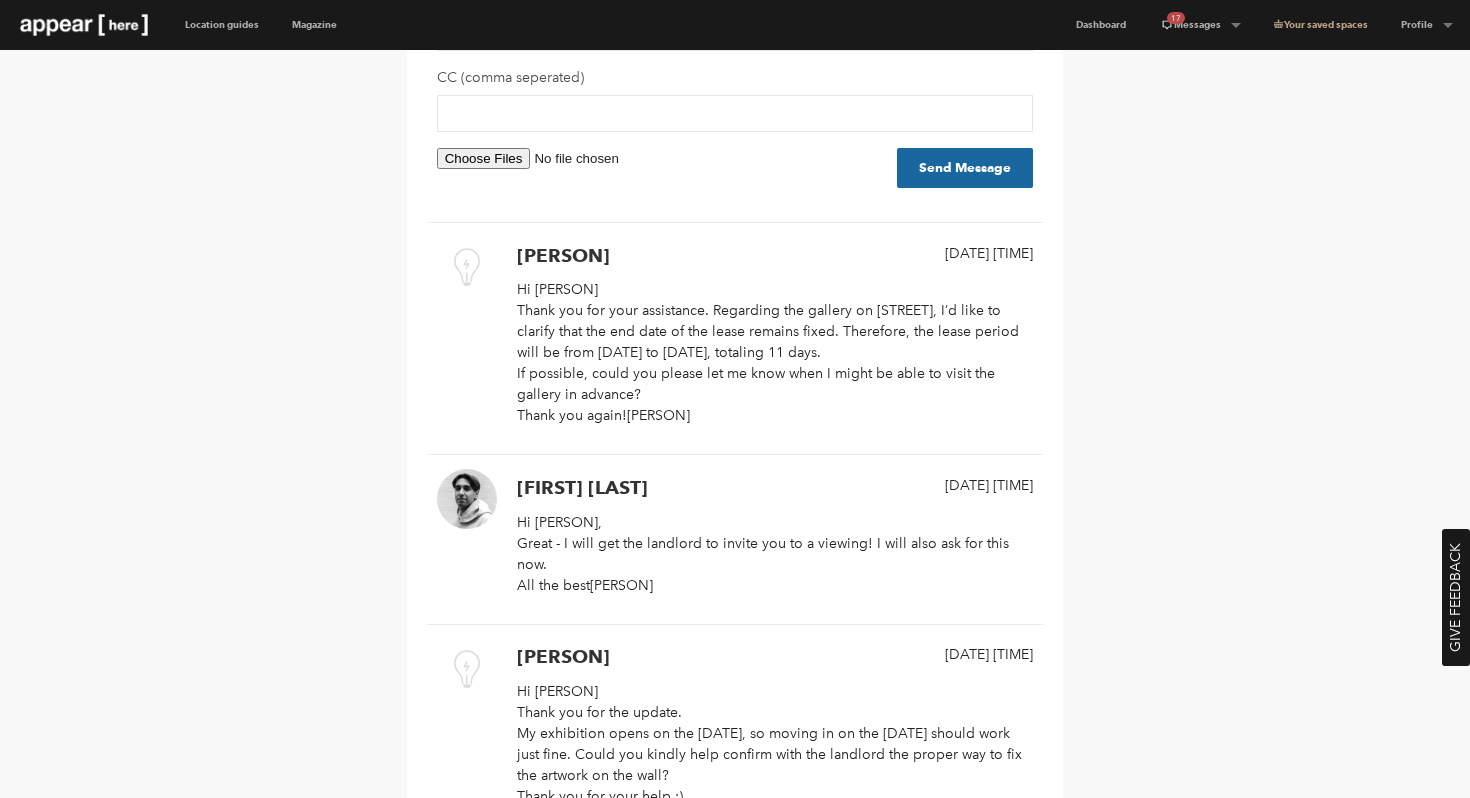 click on "Your concierge
Zain
After graduating with a law degree from Oxford University, Zain brought together his passion for art, fashion and retail by joining Appear Here as a concierge. He now merges his interests and expertise to curate exceptional retail experiences. Zain's career in retail has spanned some of London’s most iconic locations. From crafting bespoke pieces for celebrity clients on Savile Row, to managing high-traffic spaces on Oxford Street. He is music obsessed, and ran his own event series and spent last summer studying music production and sound design in New York City. As a London native, he enjoys exploring new and forgotten parts of the city, and delving into the rich art and music scene London has to offer.
CC (comma seperated) Send Message Attachments will not be included inline. 1 July 2025 14:24 Iris Yao Hi Zain
If possible, could you please let me know when I might be able to visit the gallery in advance?
Thank you again!
Iris 1 July 2025 14:12" at bounding box center [735, 5583] 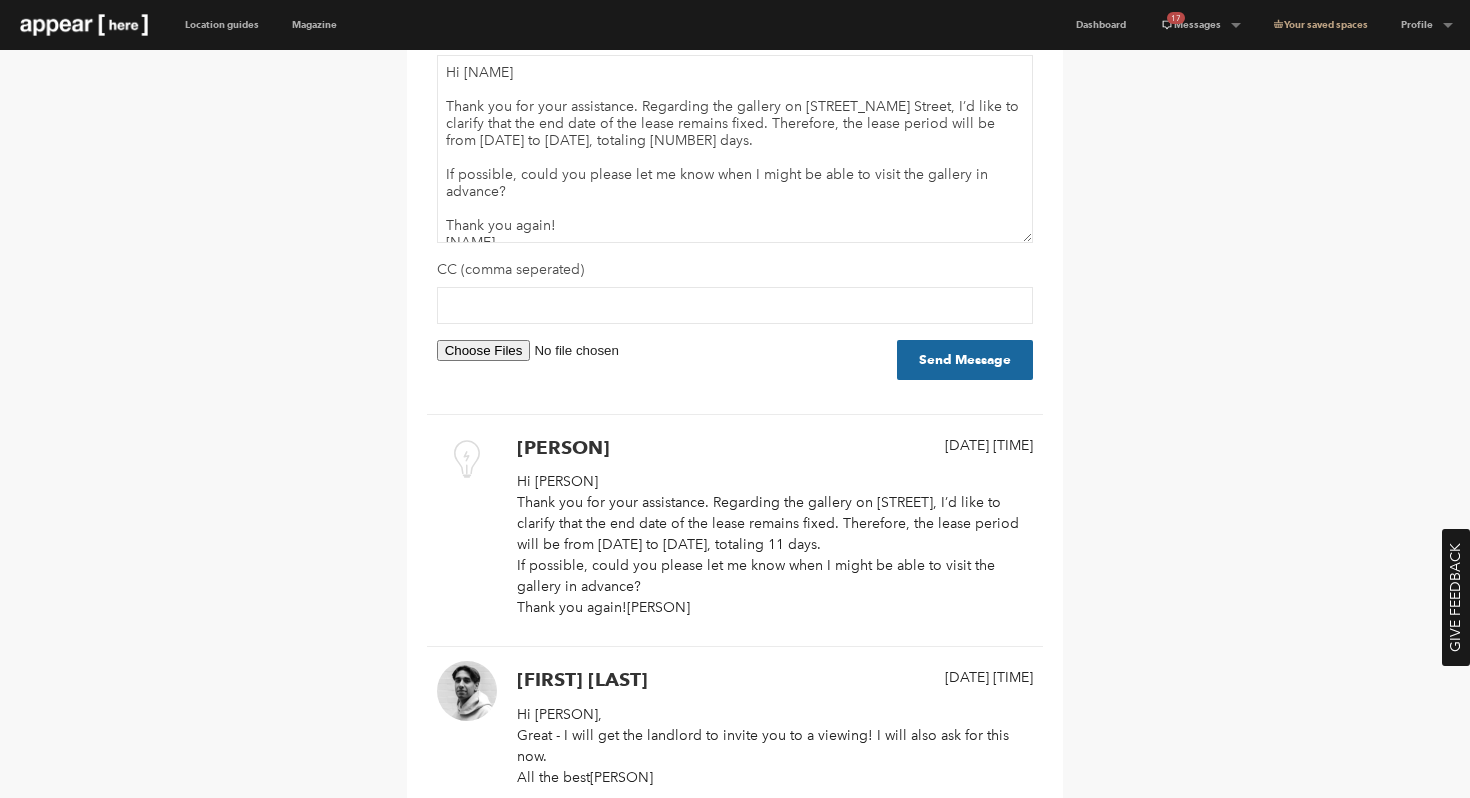scroll, scrollTop: 0, scrollLeft: 0, axis: both 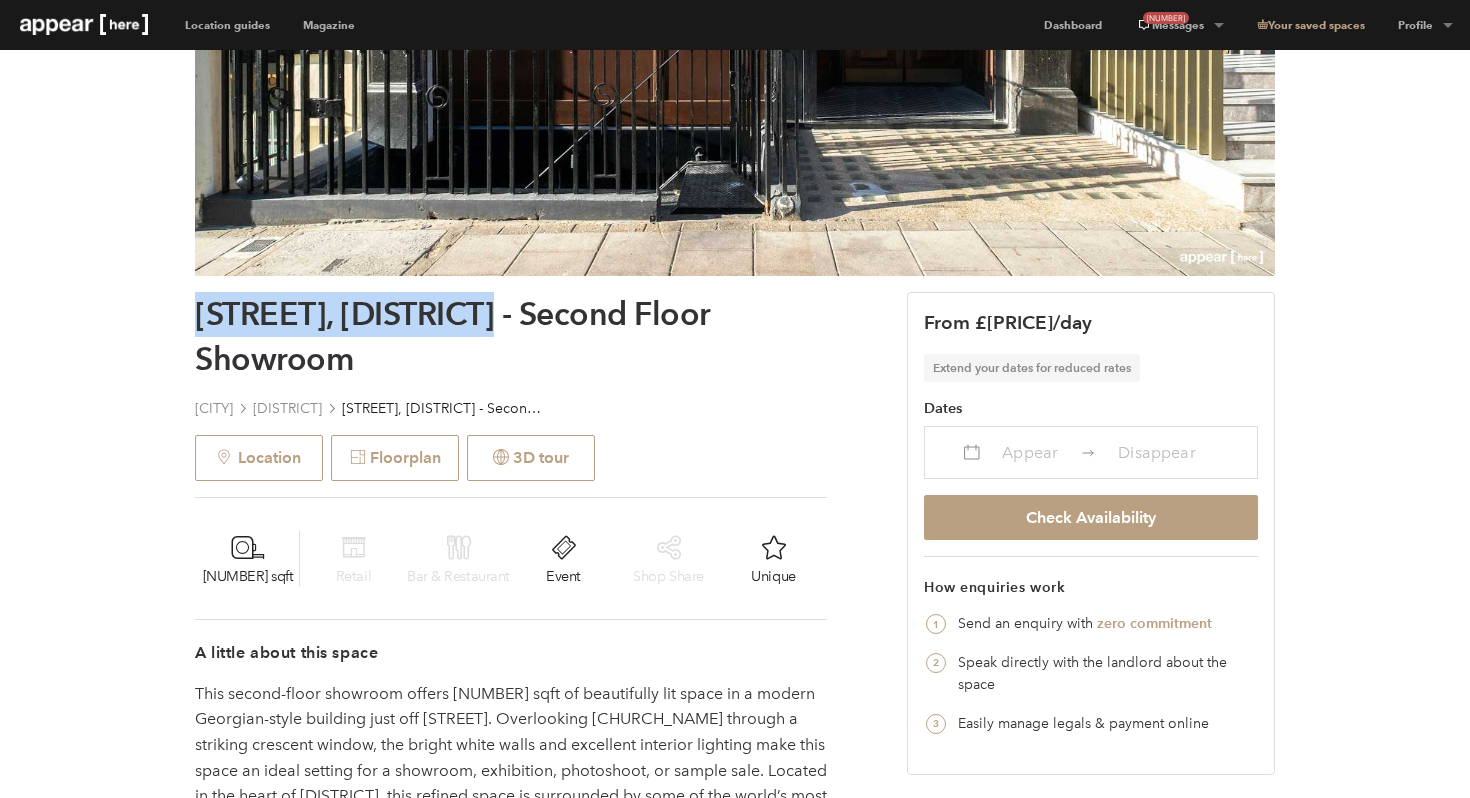 drag, startPoint x: 480, startPoint y: 319, endPoint x: 196, endPoint y: 336, distance: 284.50836 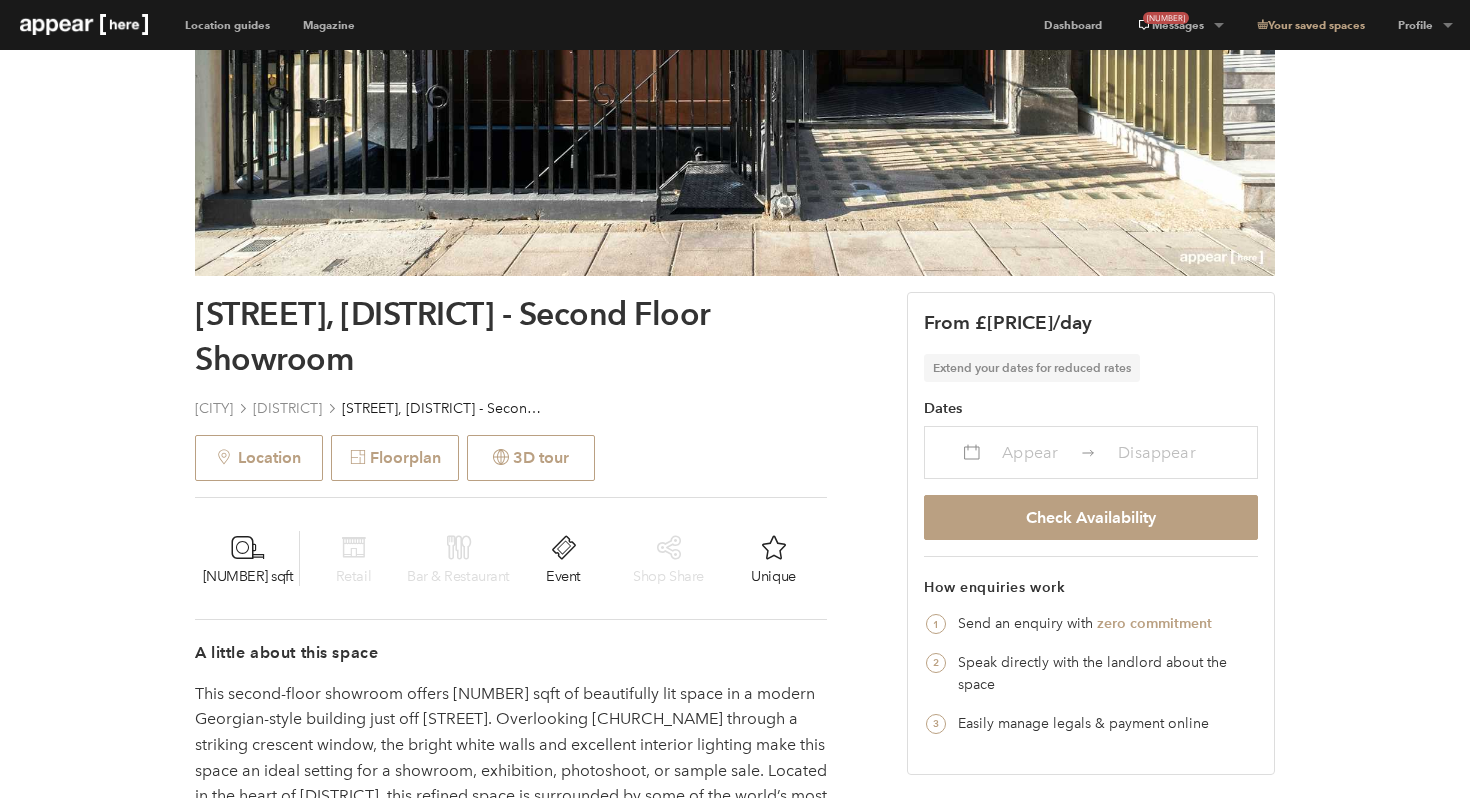 click on "Saint George Street, Mayfair - Second Floor Showroom" at bounding box center [511, 337] 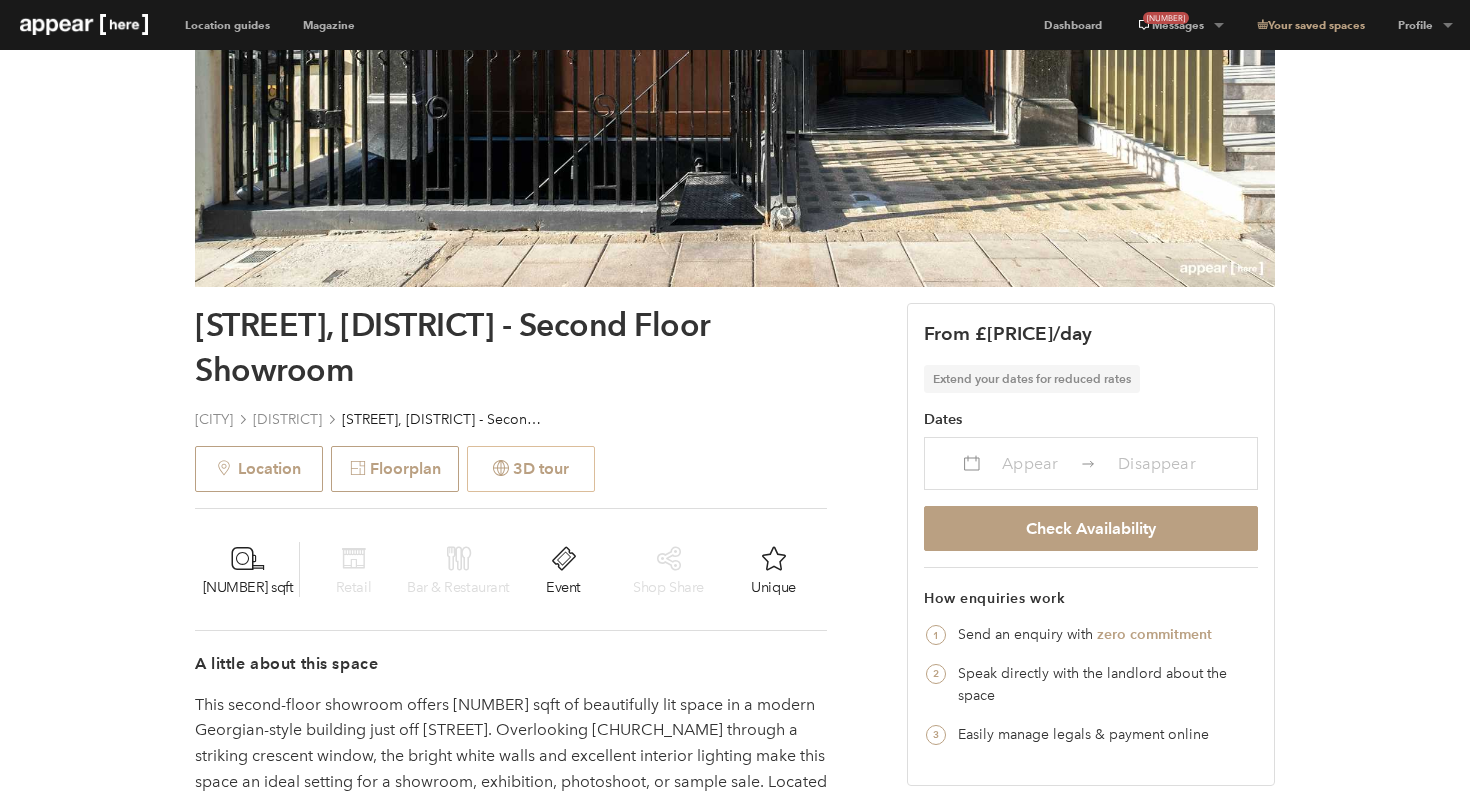 scroll, scrollTop: 256, scrollLeft: 0, axis: vertical 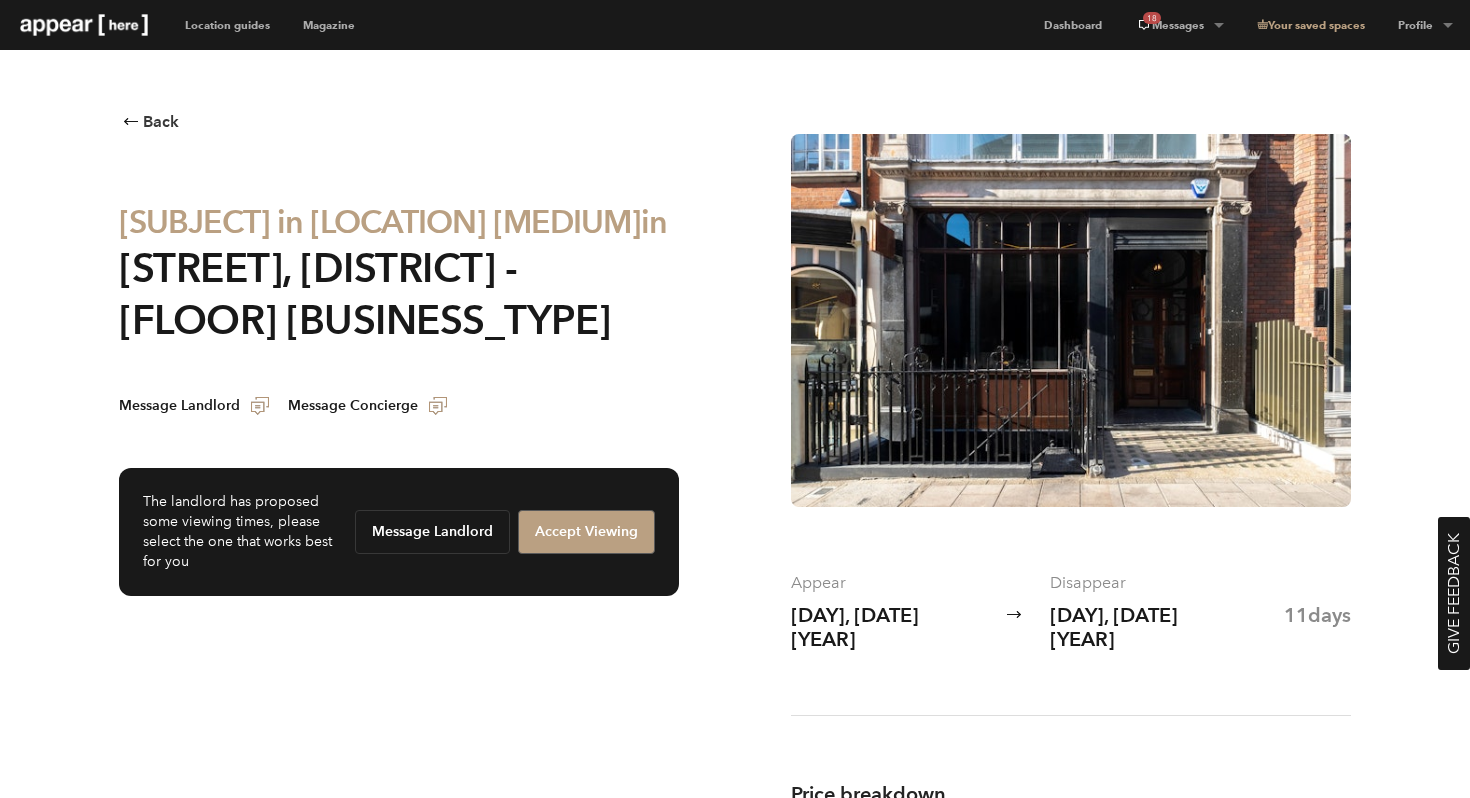 click on "Accept Viewing" at bounding box center (586, 532) 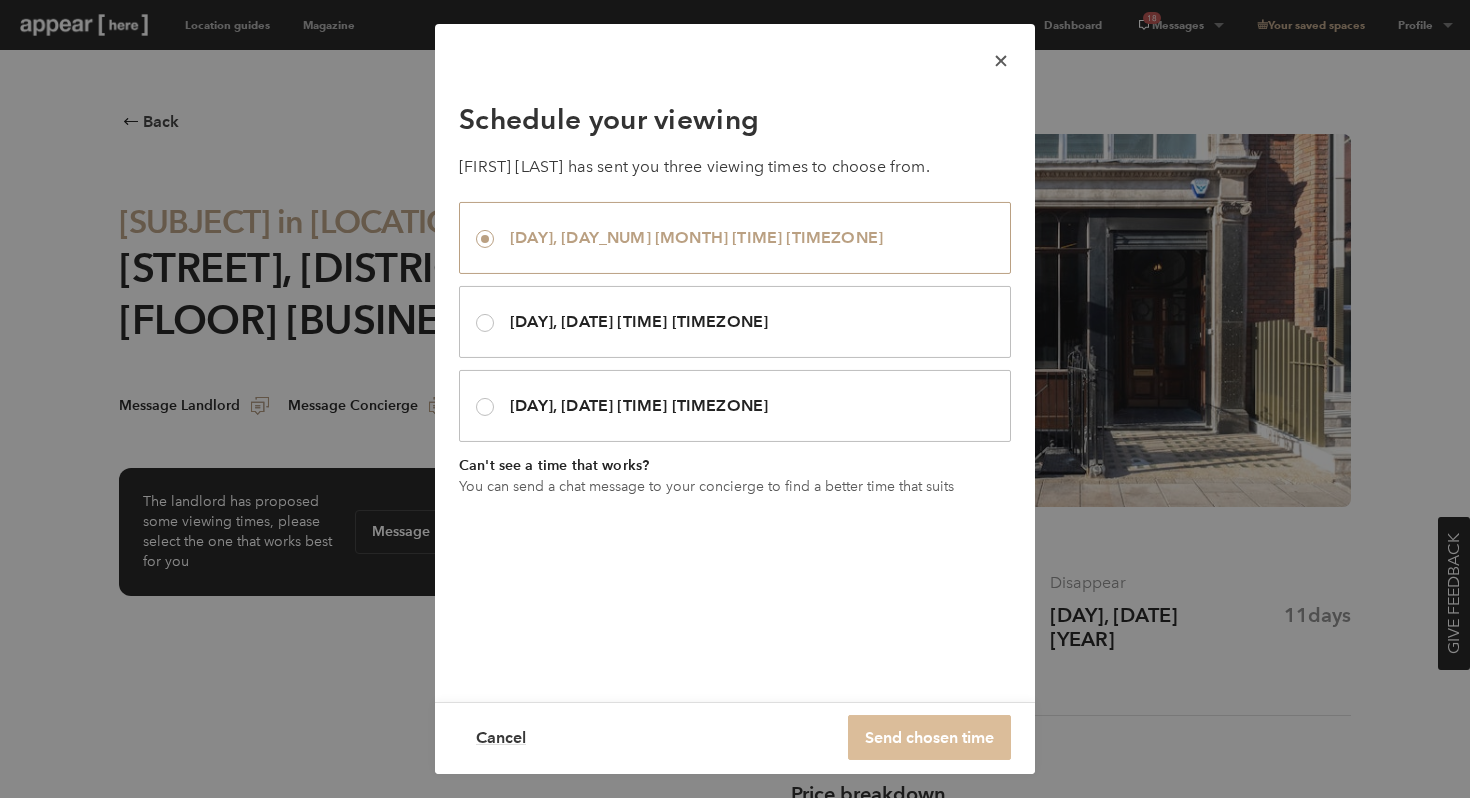 click on "Send chosen time" at bounding box center [929, 737] 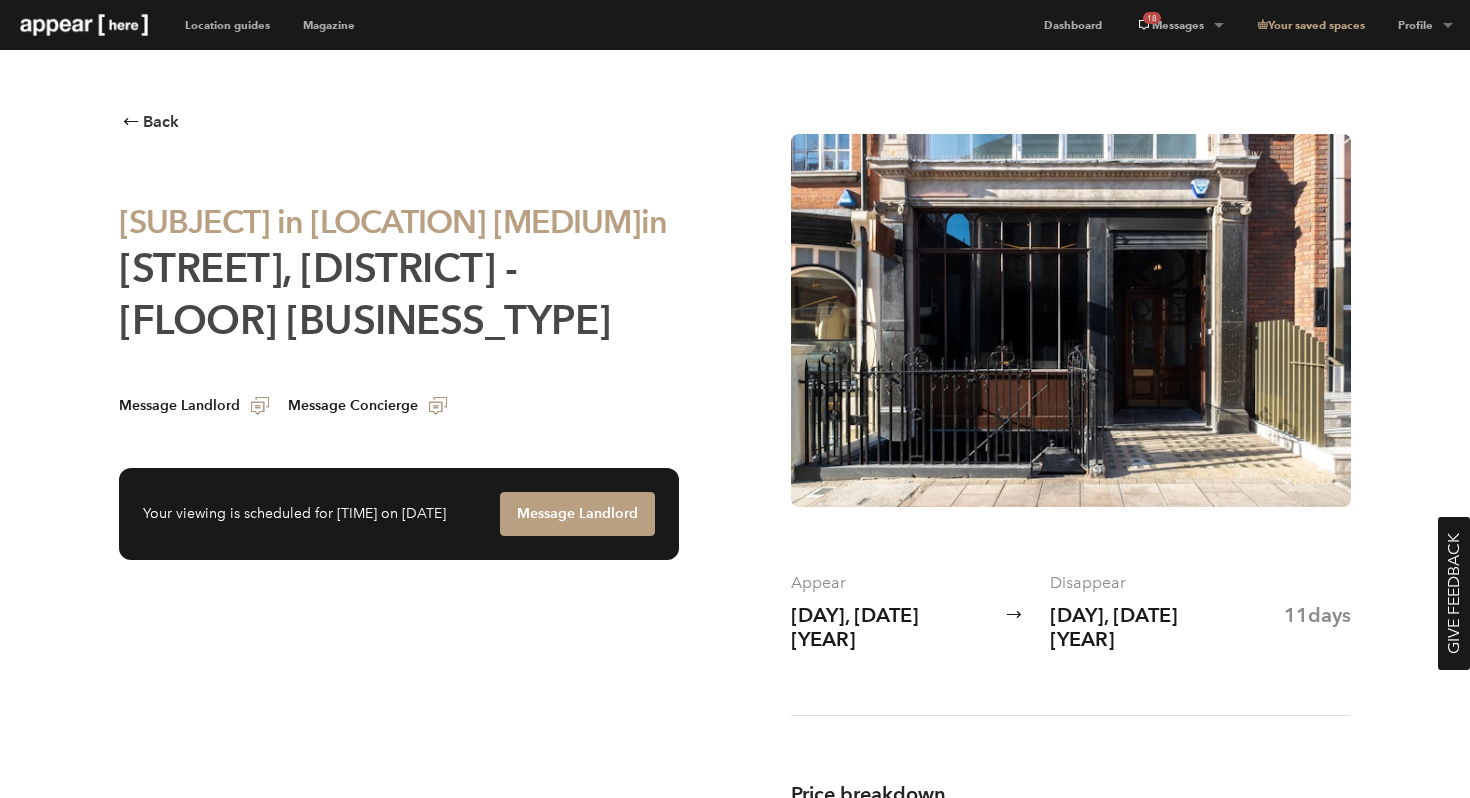 click on "Saint George Street, Mayfair - Second Floor Showroom" at bounding box center (365, 294) 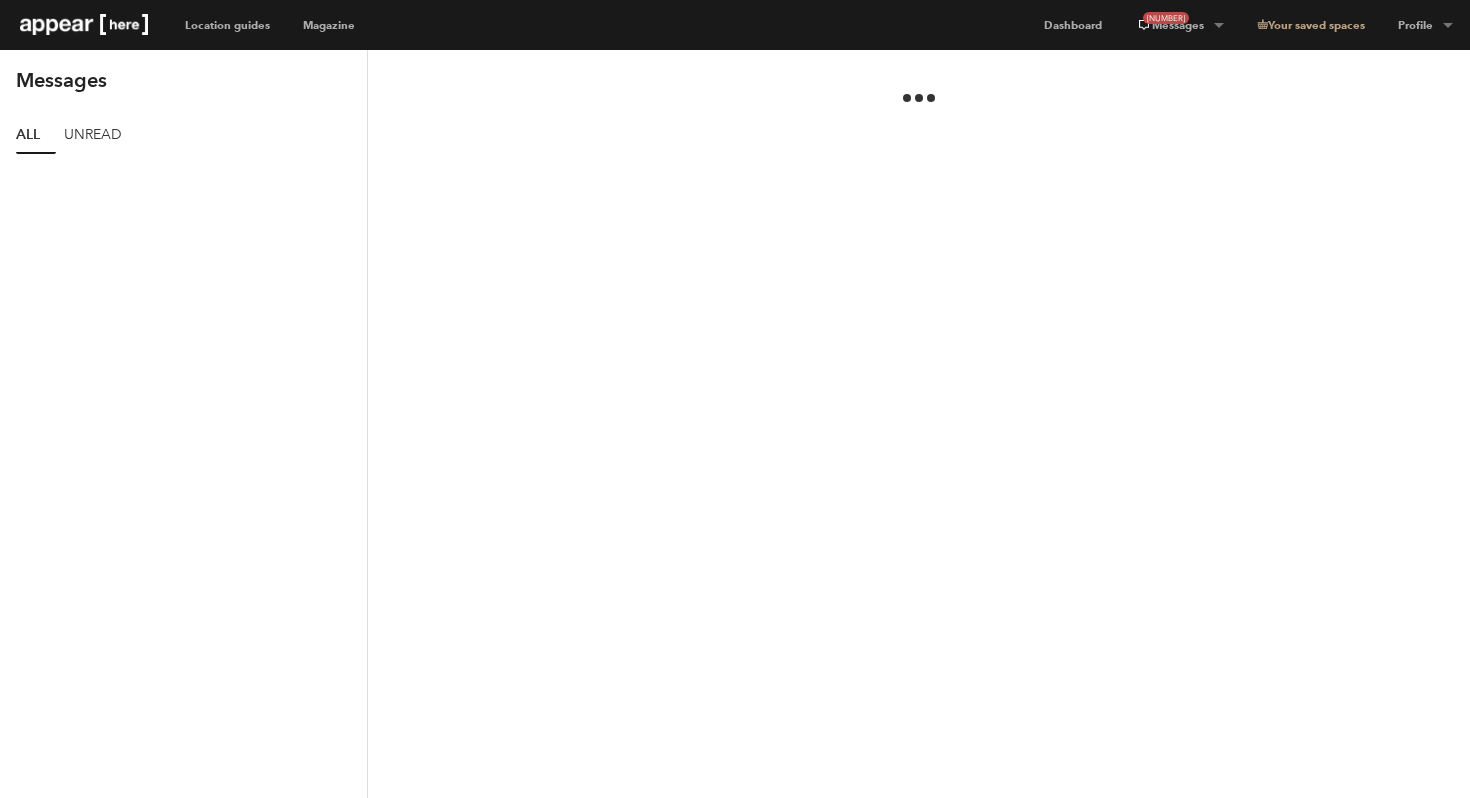 scroll, scrollTop: 0, scrollLeft: 0, axis: both 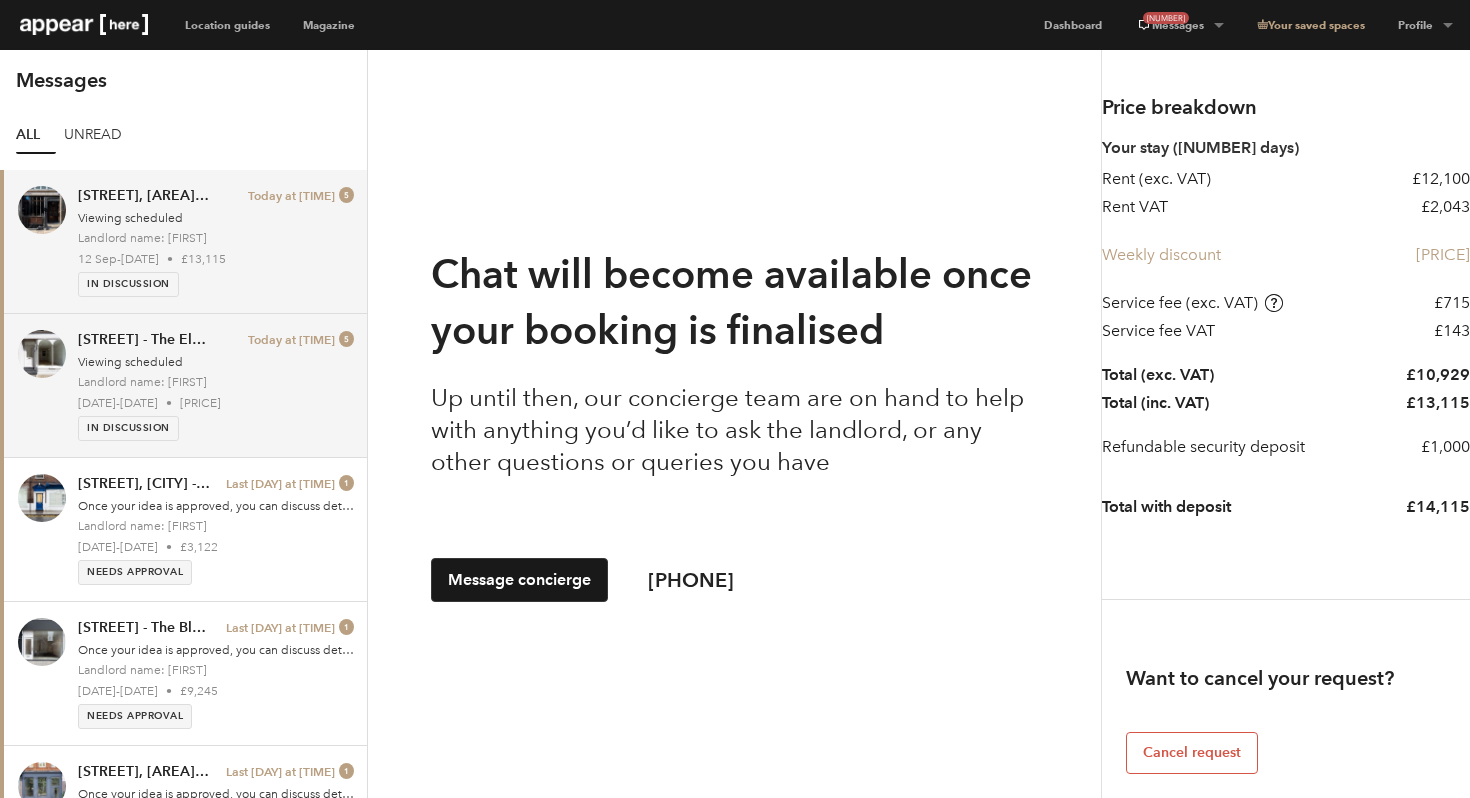 click on "Connaught Street - The Elegant Gallery Today at 12:47 5 Viewing scheduled Landlord name: SUKAI 11 Sep  -  22 Sep • £7,805 In discussion" at bounding box center [216, 385] 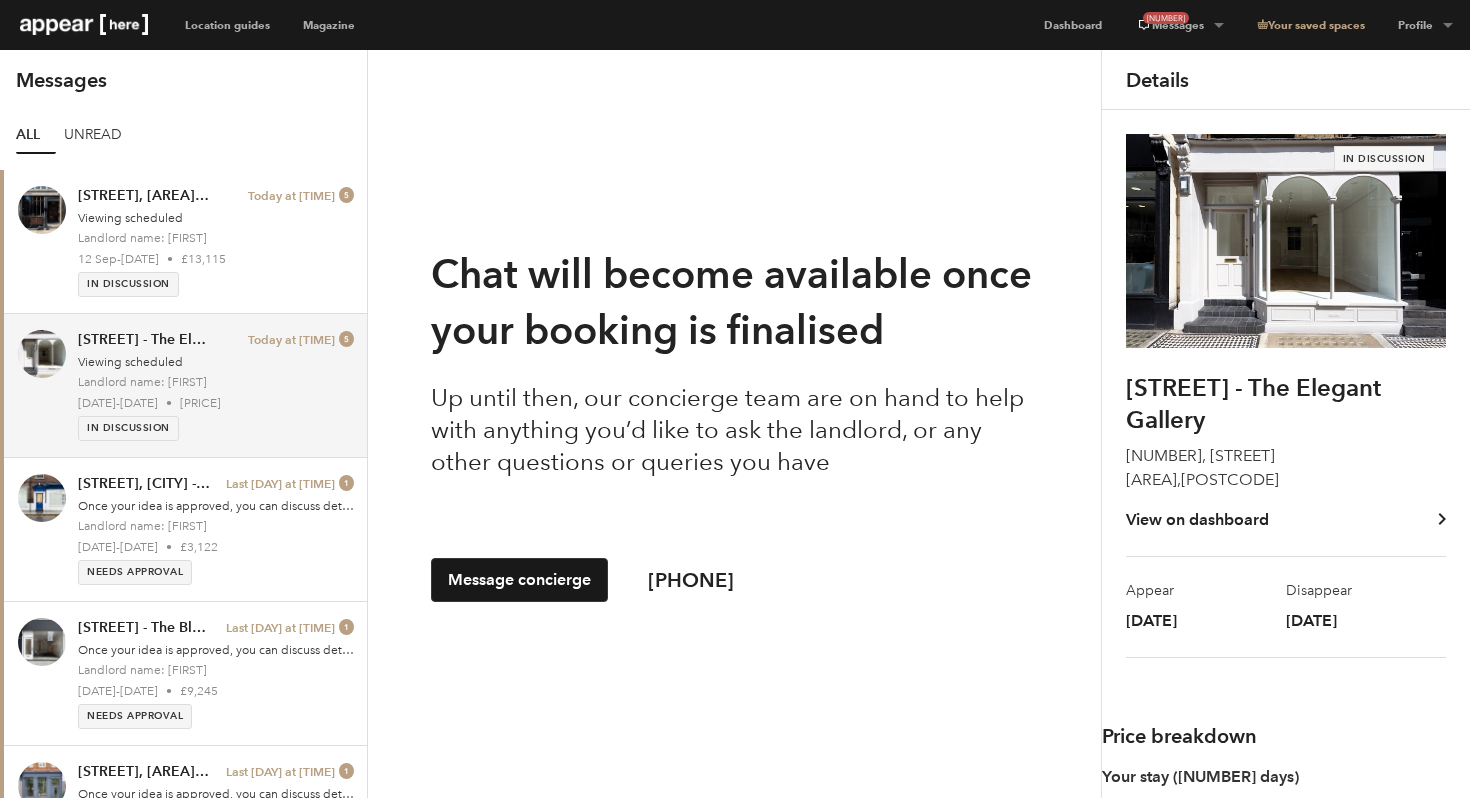 click on "View on dashboard" at bounding box center [1197, 520] 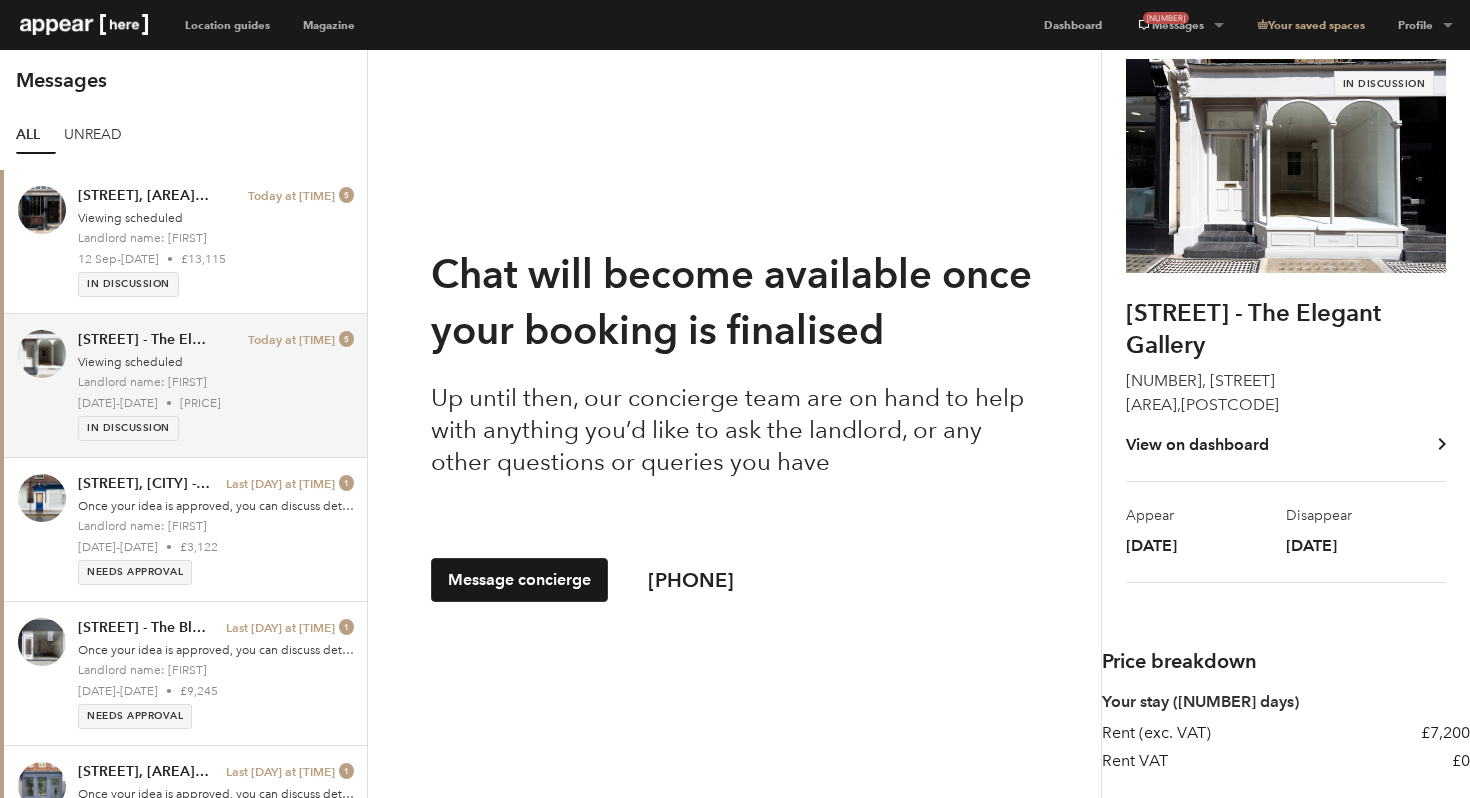 scroll, scrollTop: 0, scrollLeft: 0, axis: both 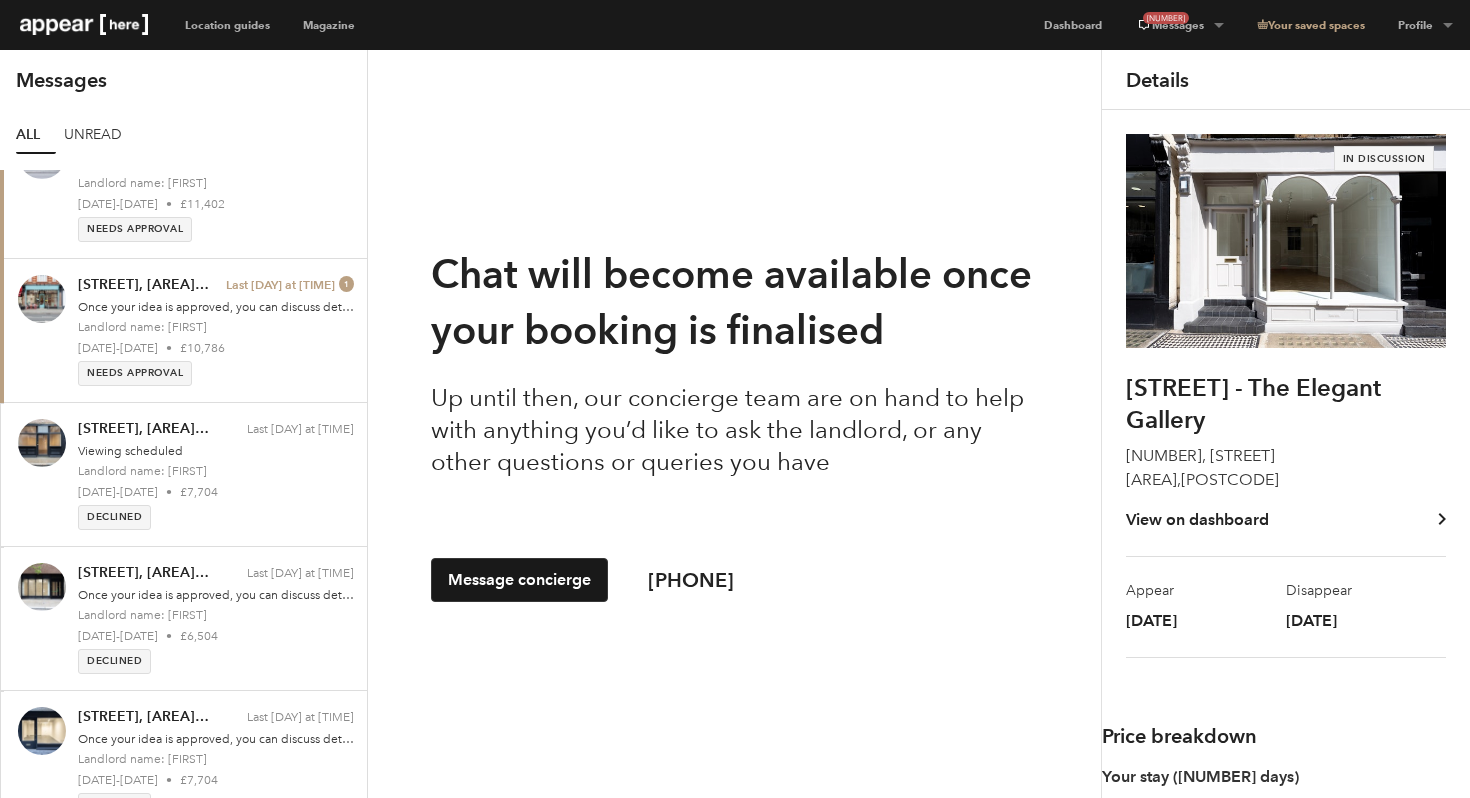 click on "View on dashboard" at bounding box center [1286, 520] 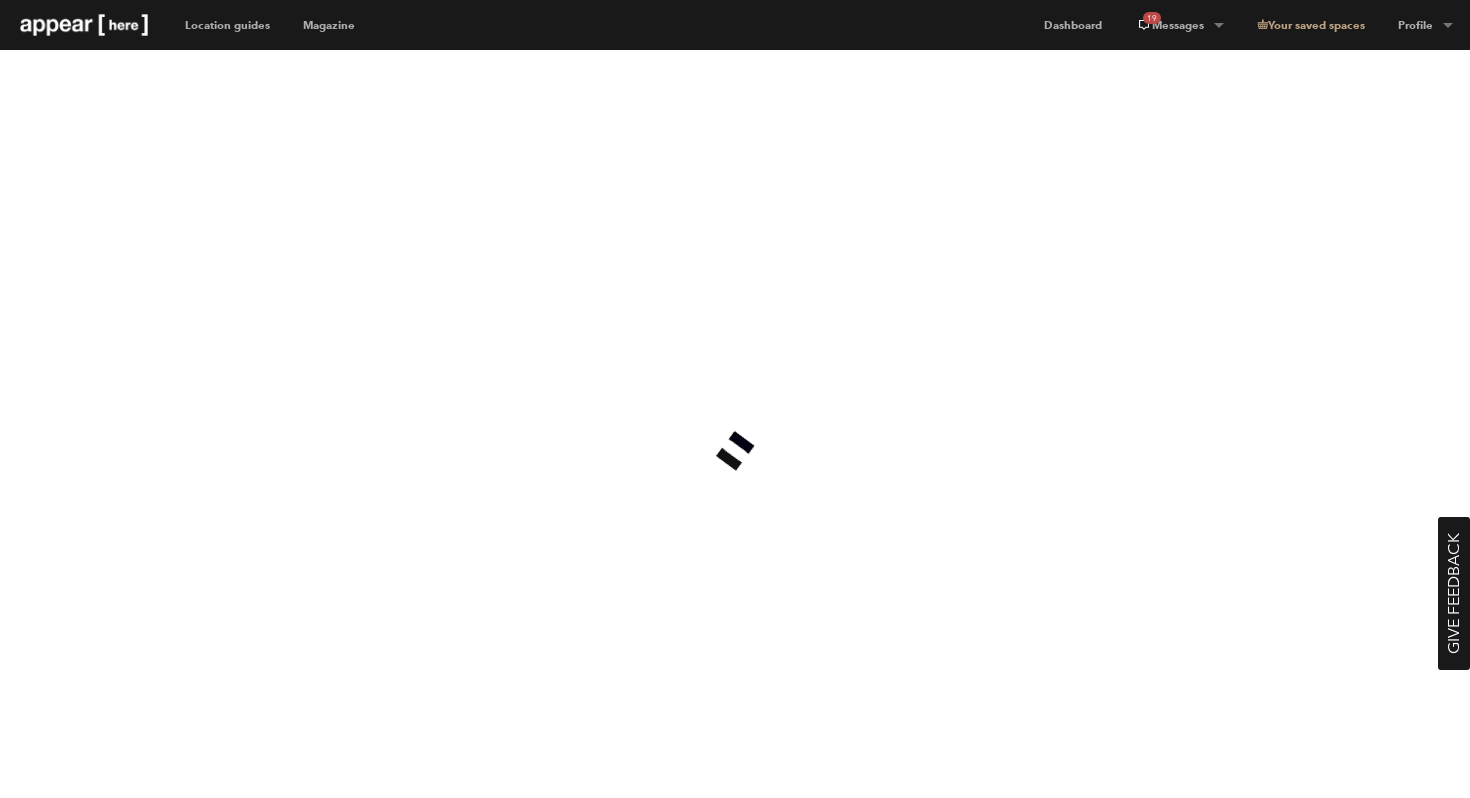 scroll, scrollTop: 0, scrollLeft: 0, axis: both 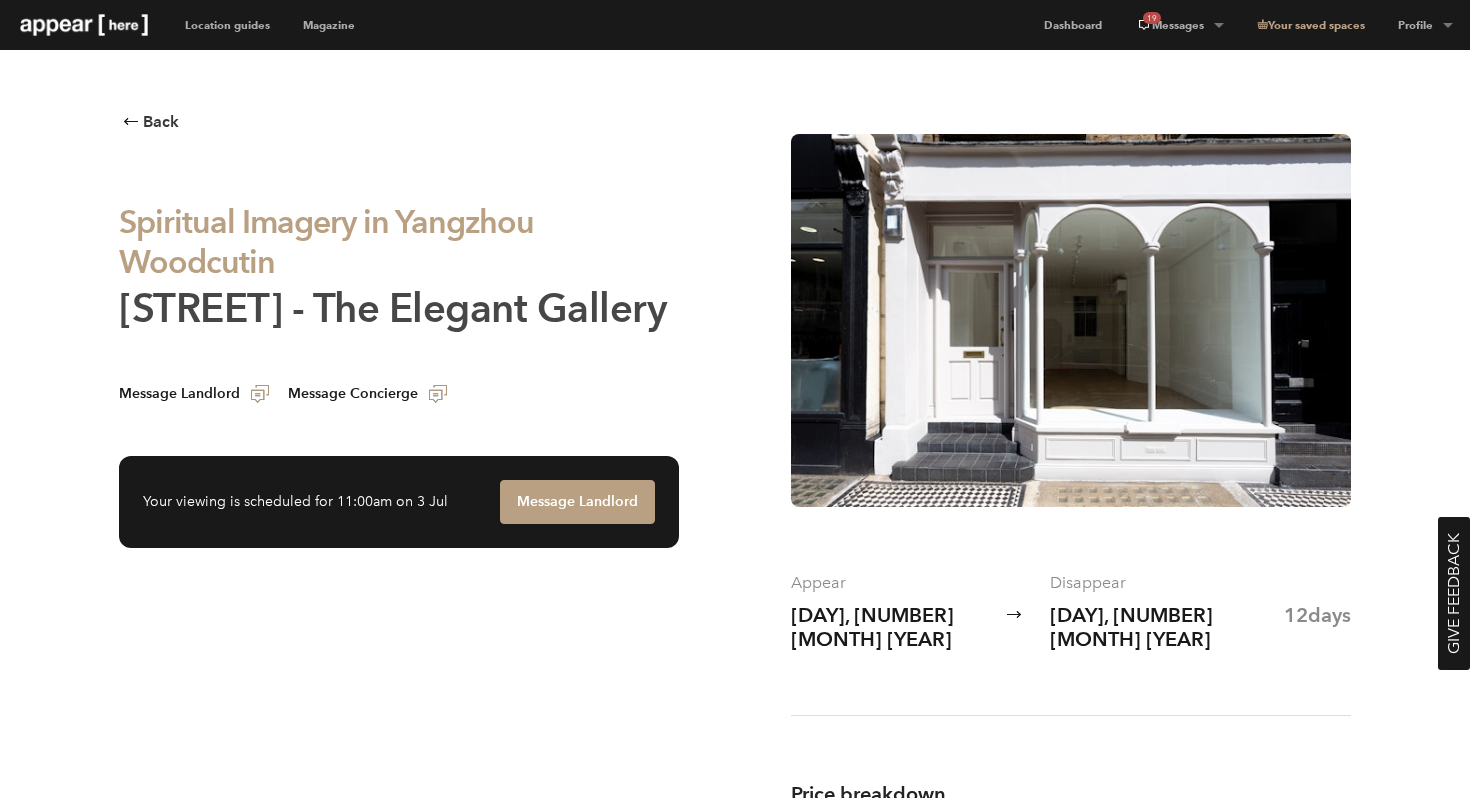 click on "[STREET] - The Elegant Gallery" at bounding box center [393, 308] 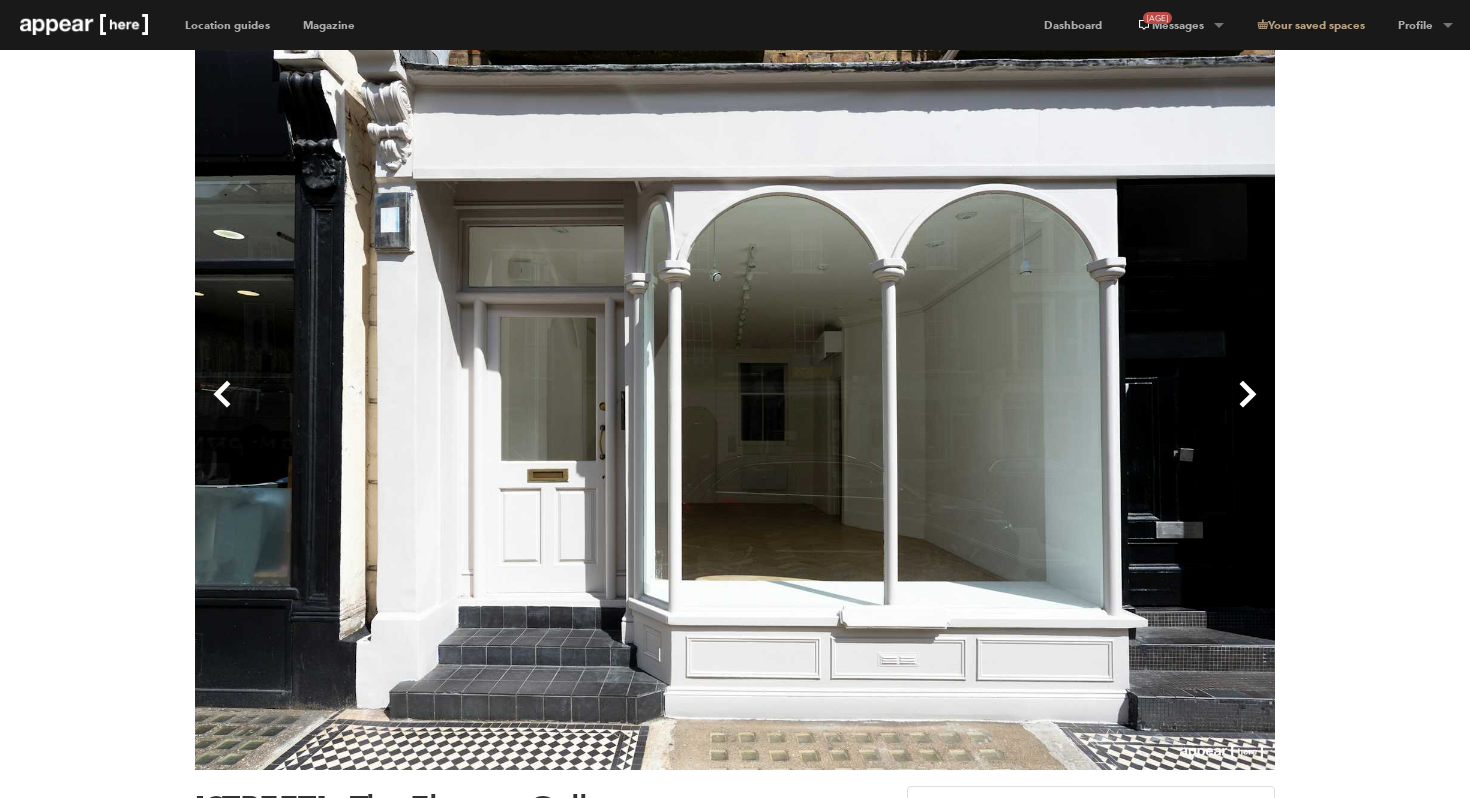 scroll, scrollTop: 0, scrollLeft: 0, axis: both 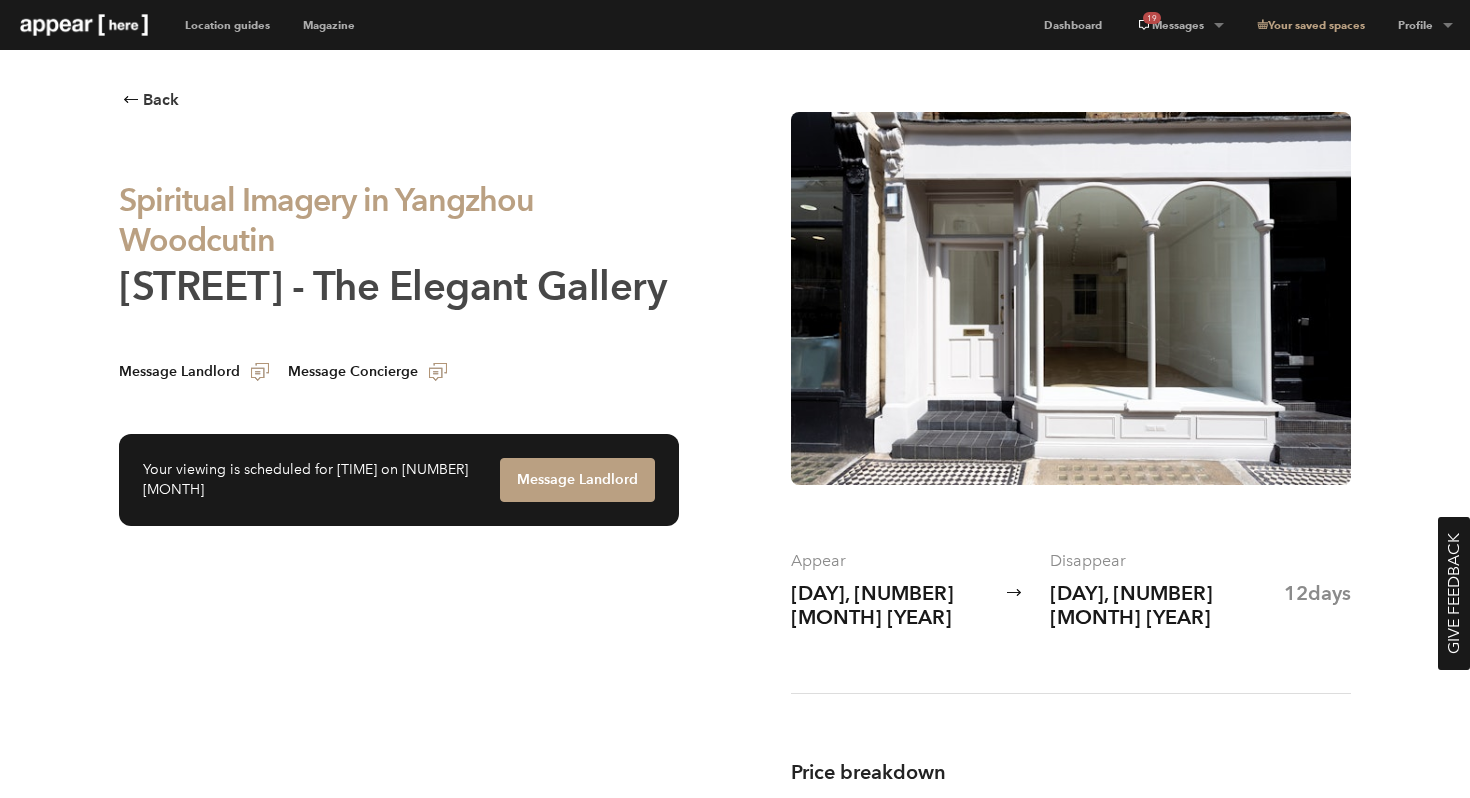 click on "Connaught Street - The Elegant Gallery" at bounding box center [393, 286] 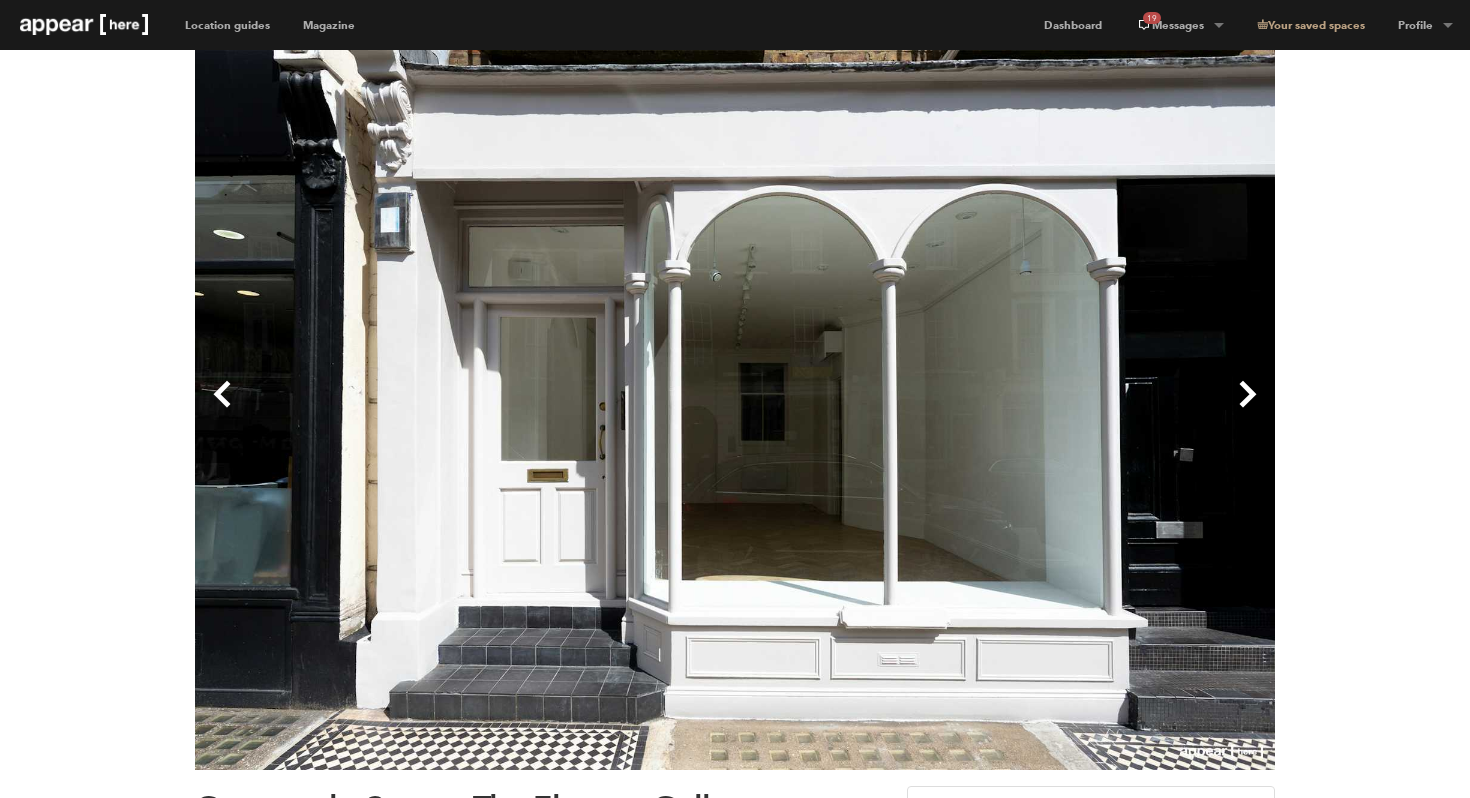scroll, scrollTop: 0, scrollLeft: 0, axis: both 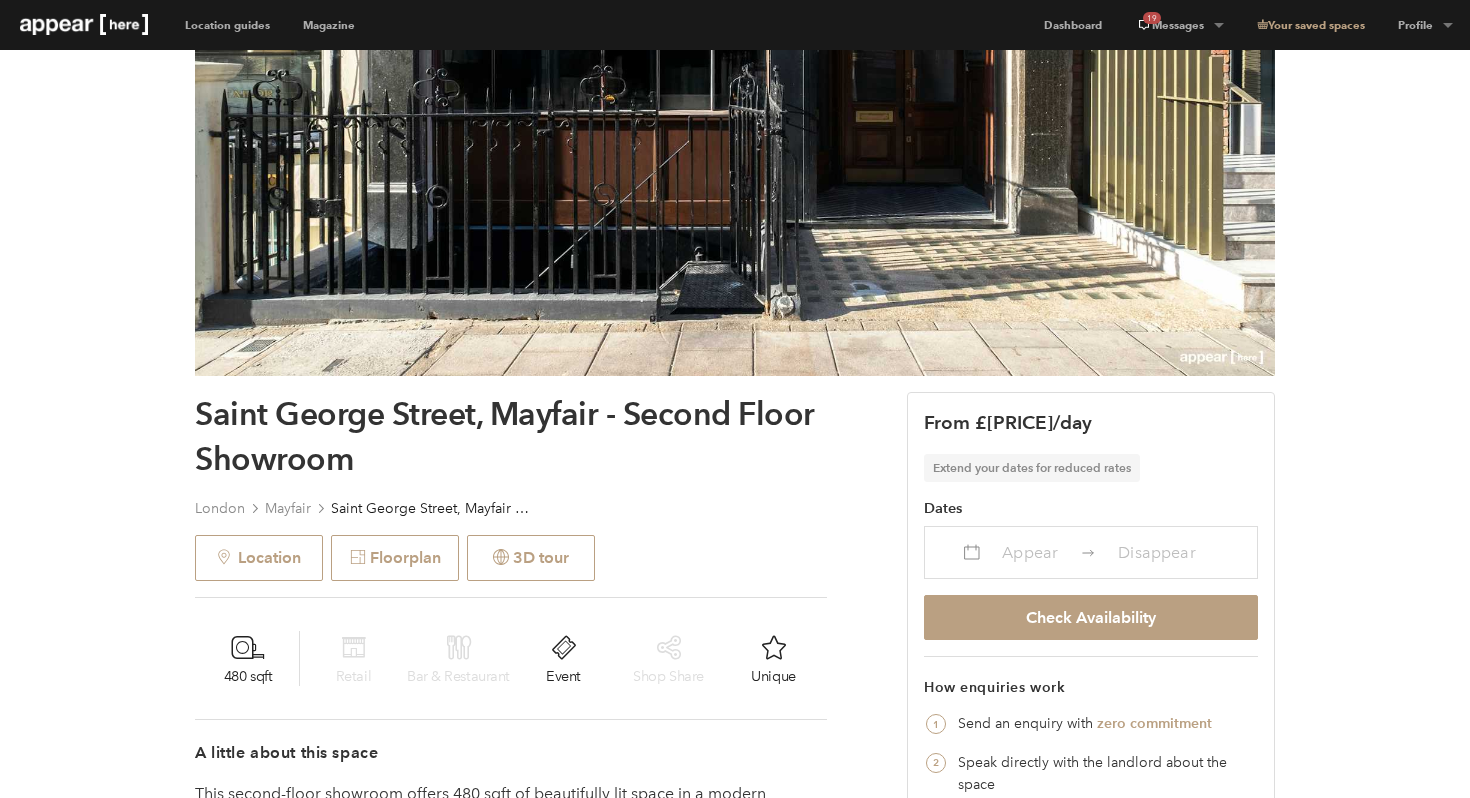 click on "Appear" at bounding box center (1030, 552) 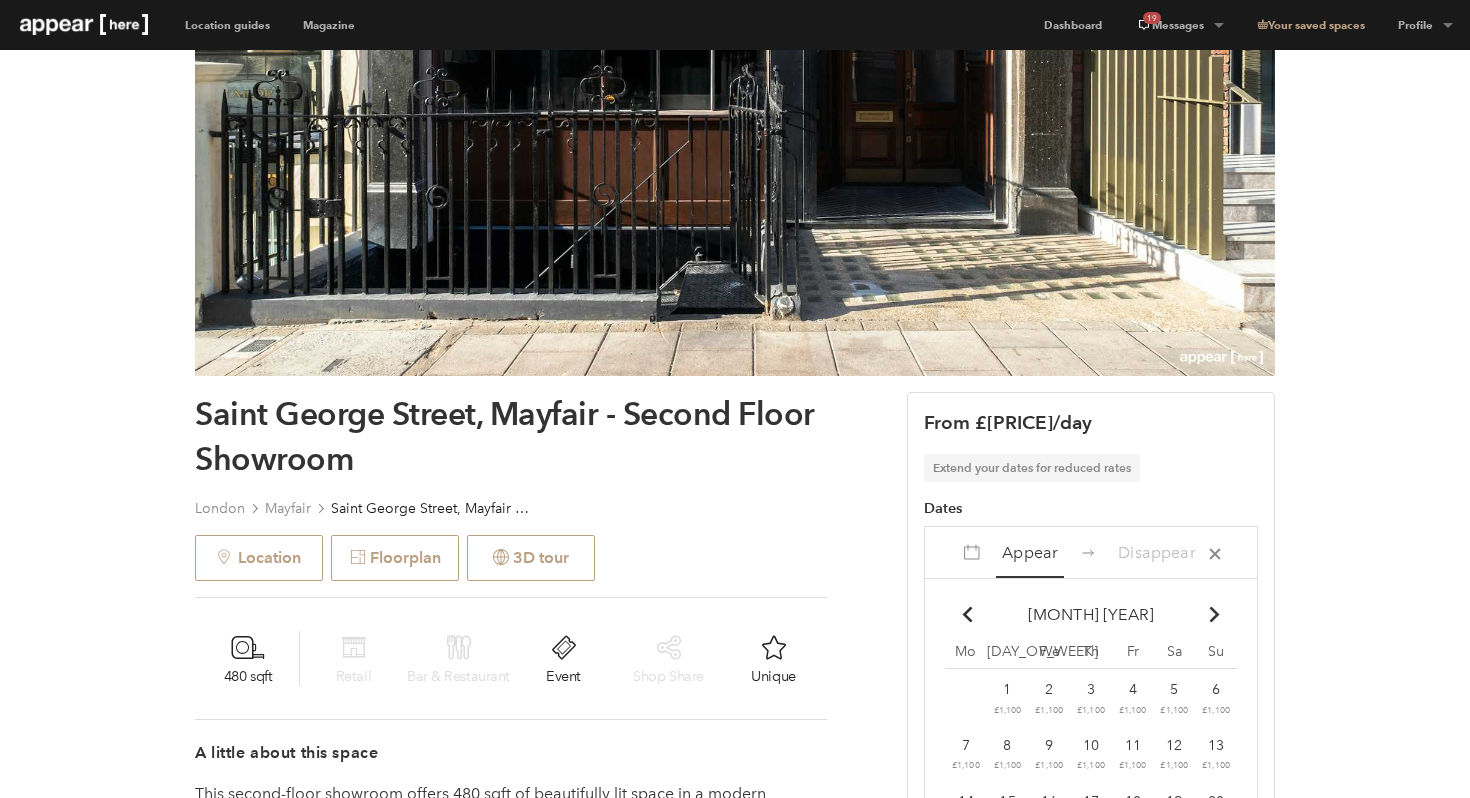 click on "Chevron-up" at bounding box center (1215, 614) 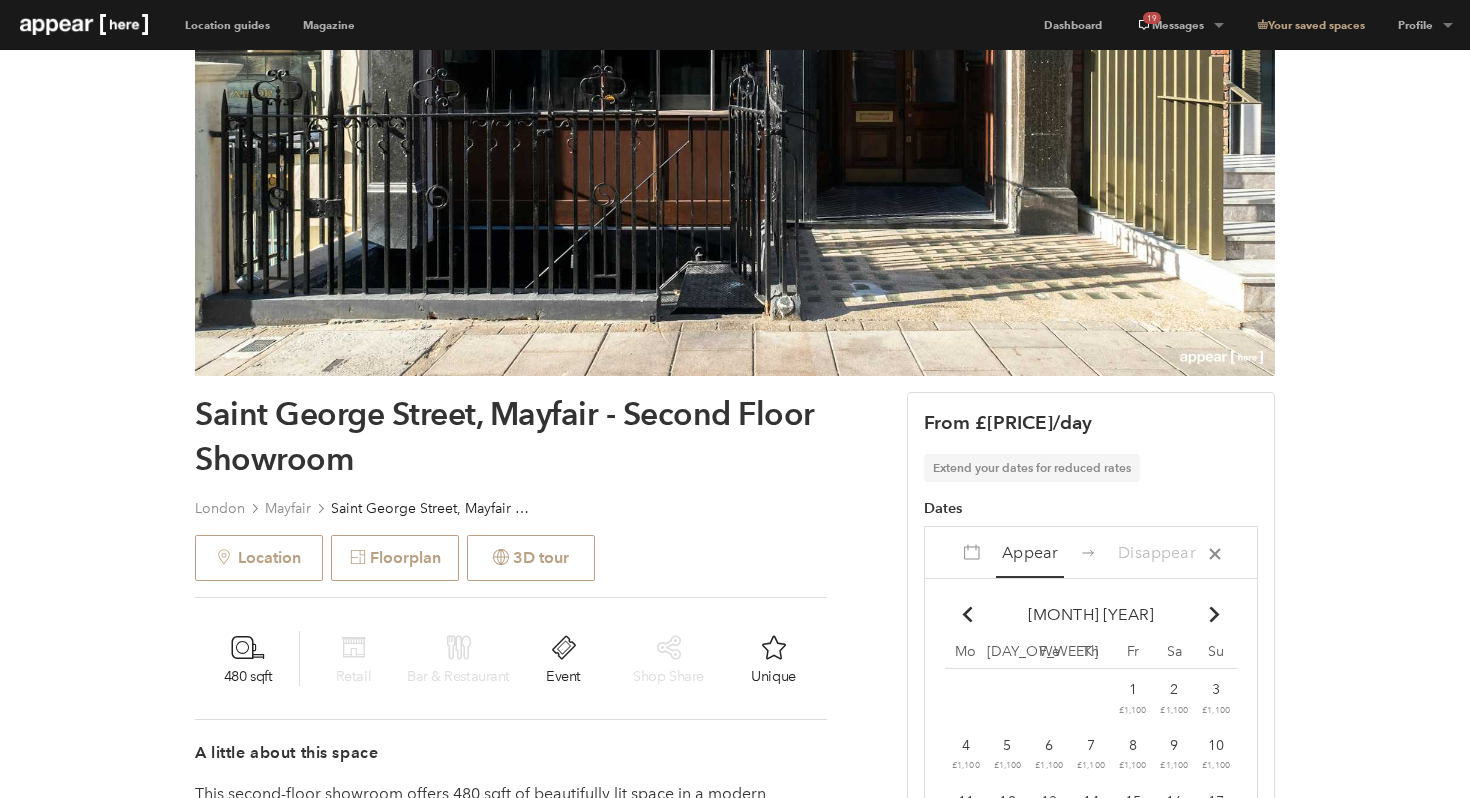 click on "Chevron-up" at bounding box center (1215, 614) 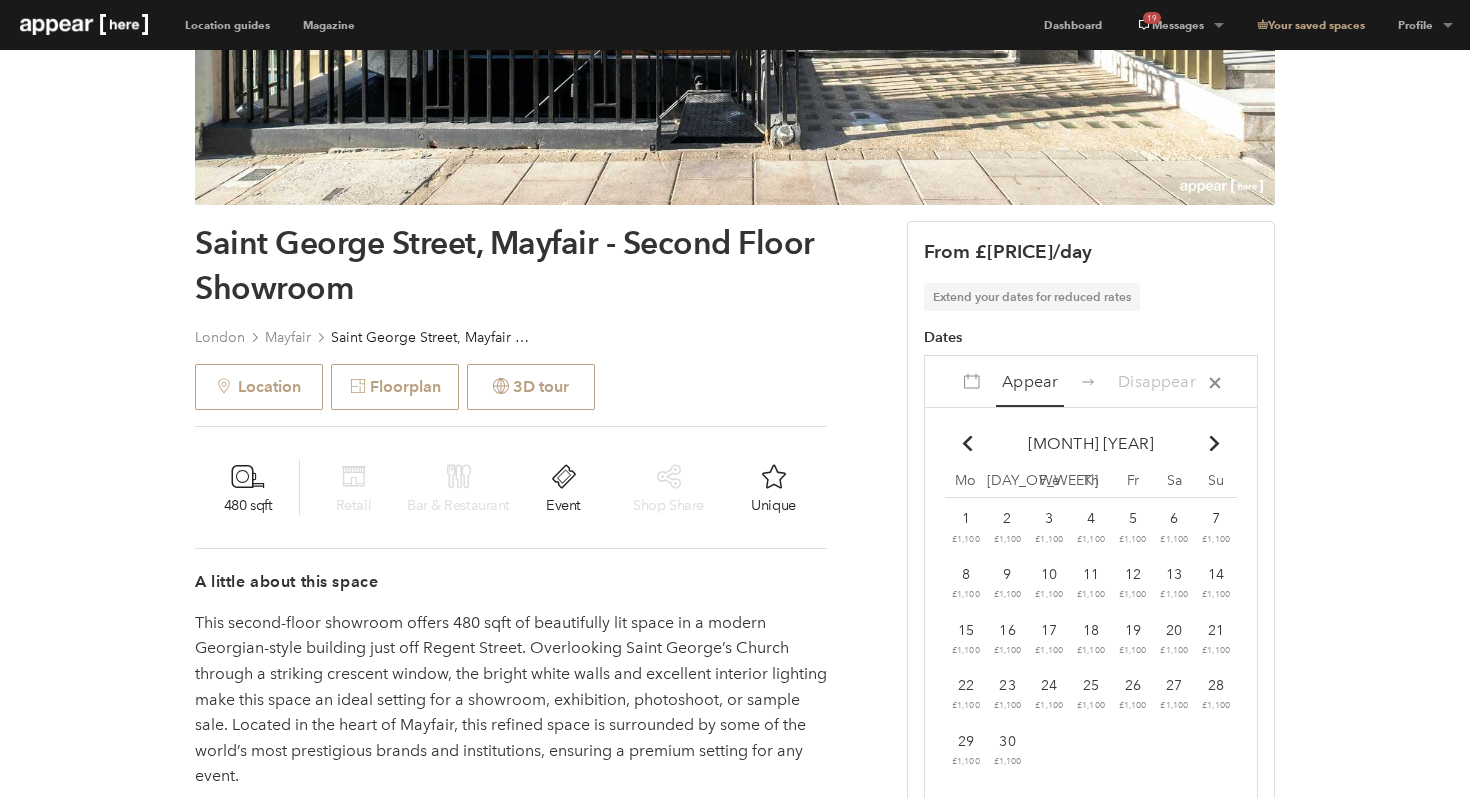 scroll, scrollTop: 567, scrollLeft: 0, axis: vertical 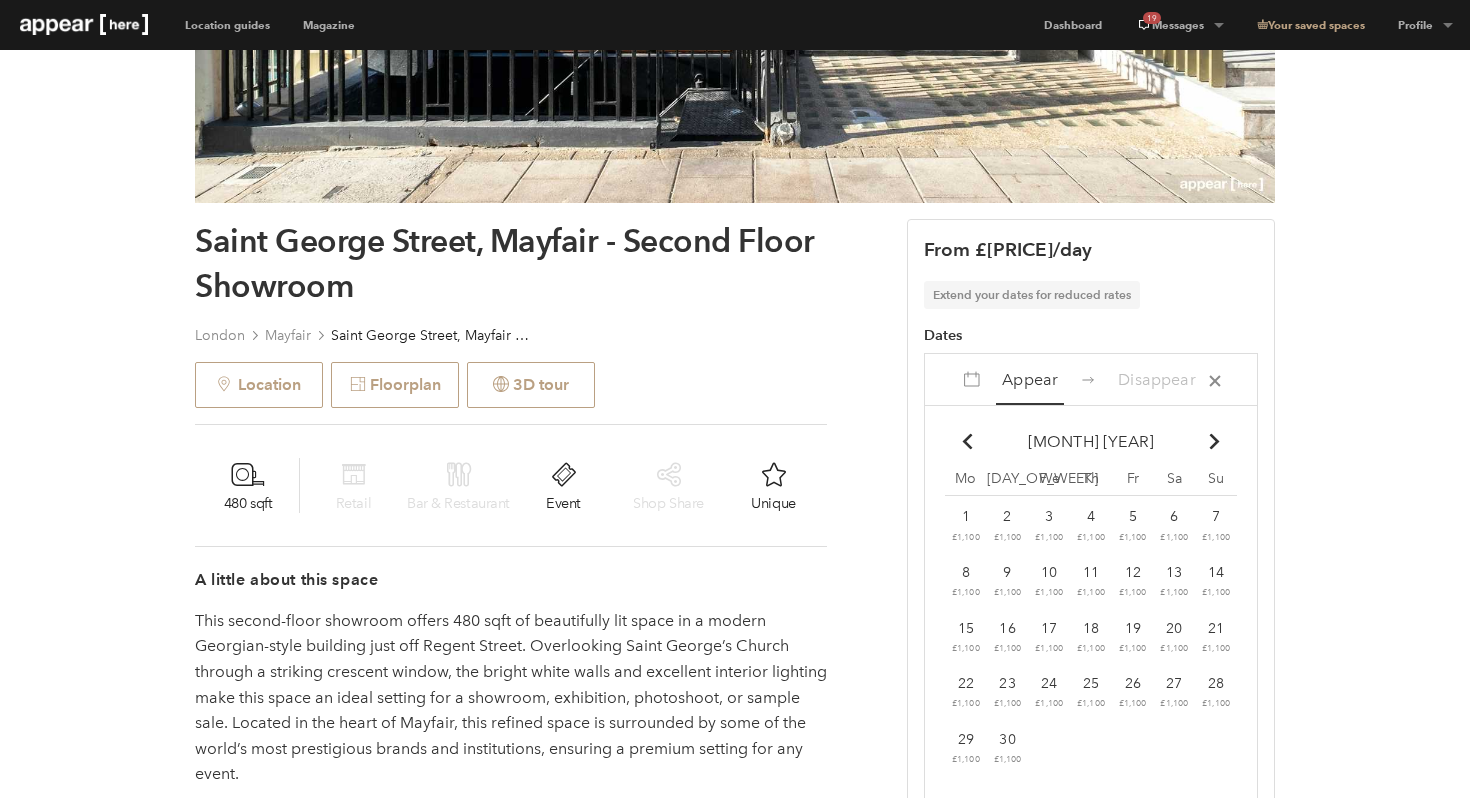 click on "11" at bounding box center (966, 516) 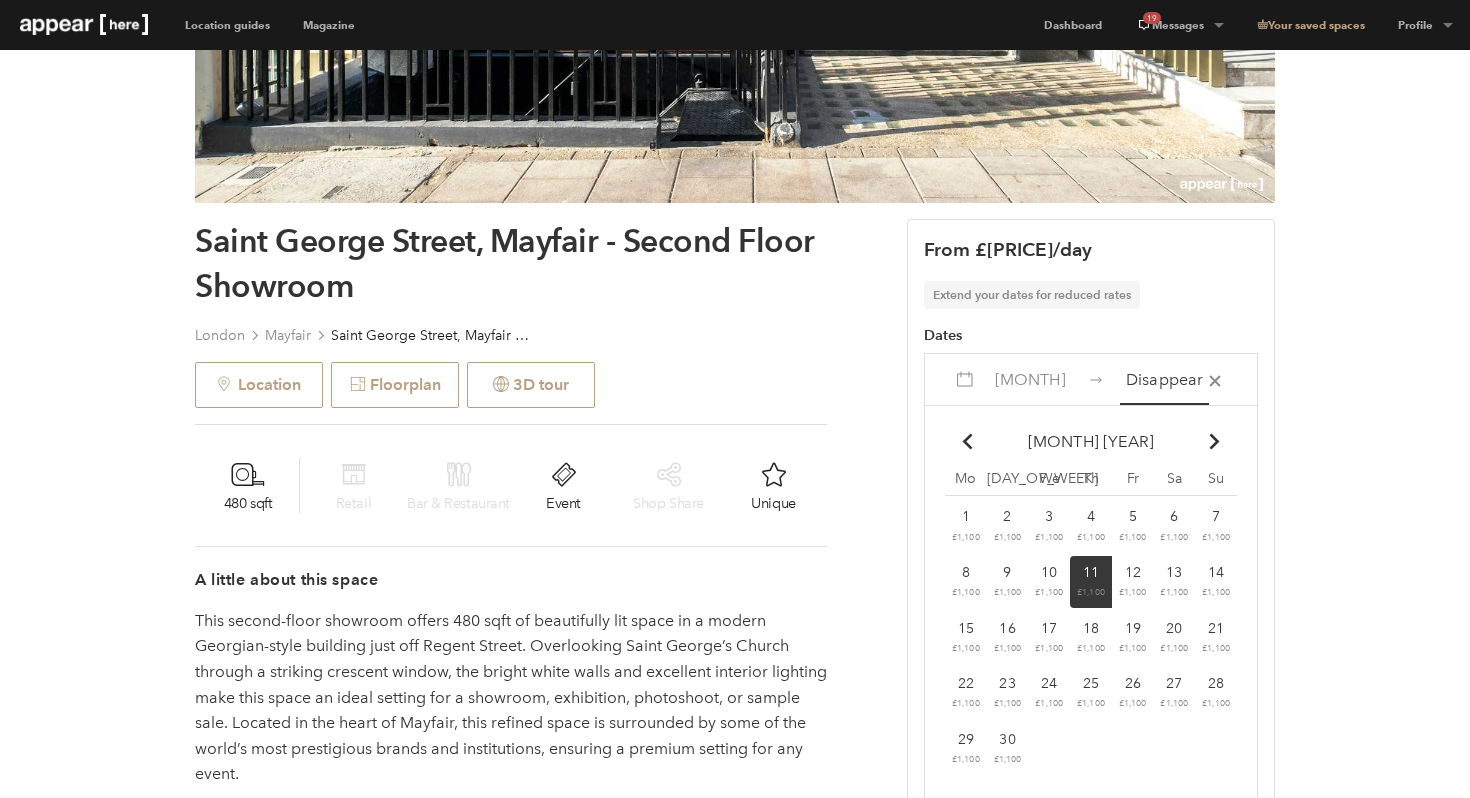 click on "[DAY] £[PRICE]" at bounding box center (966, 526) 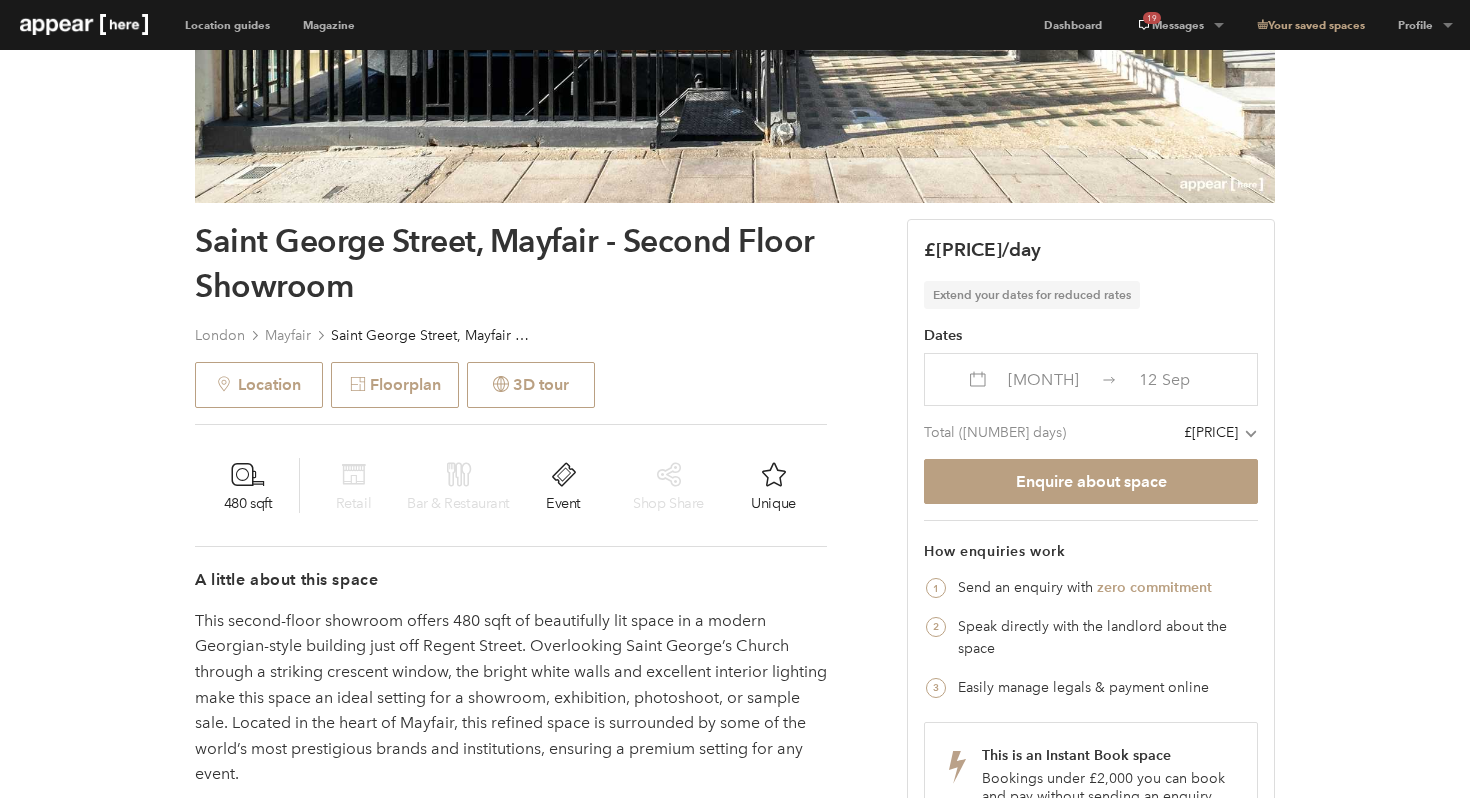 click on "[MONTH] [DAY] [MONTH] [DAY]" at bounding box center (1099, 379) 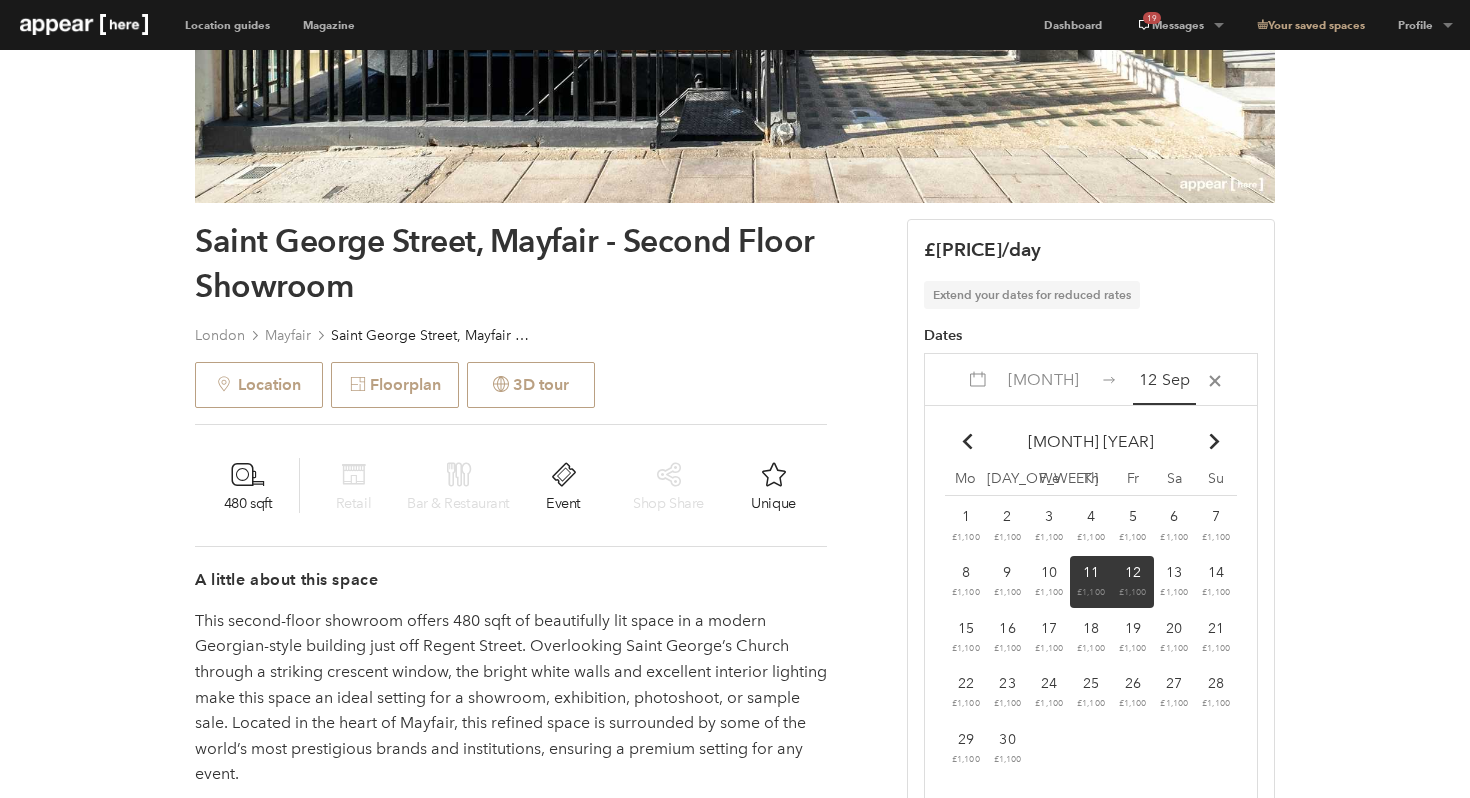 click on "12" at bounding box center [1133, 572] 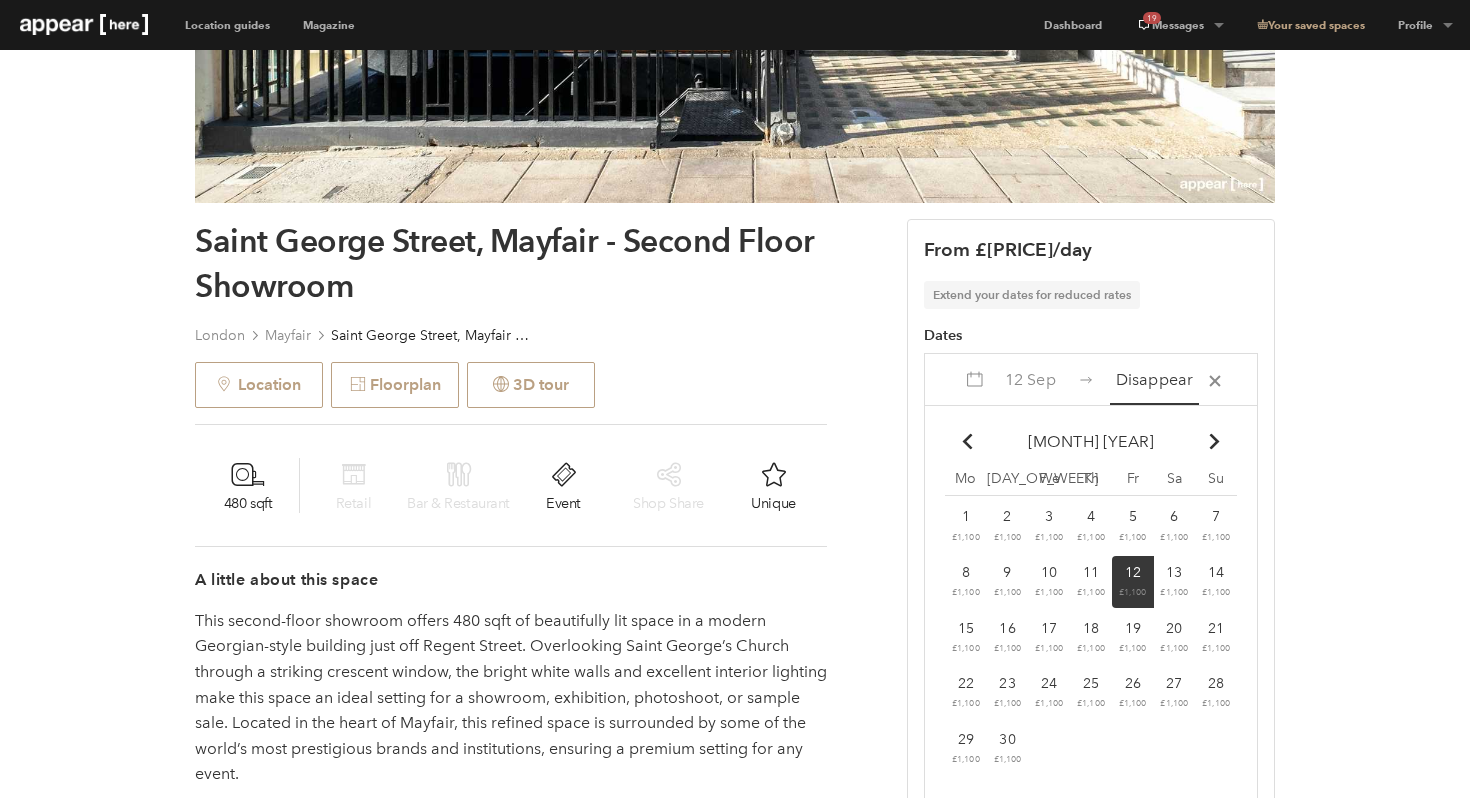 click on "22" at bounding box center (966, 516) 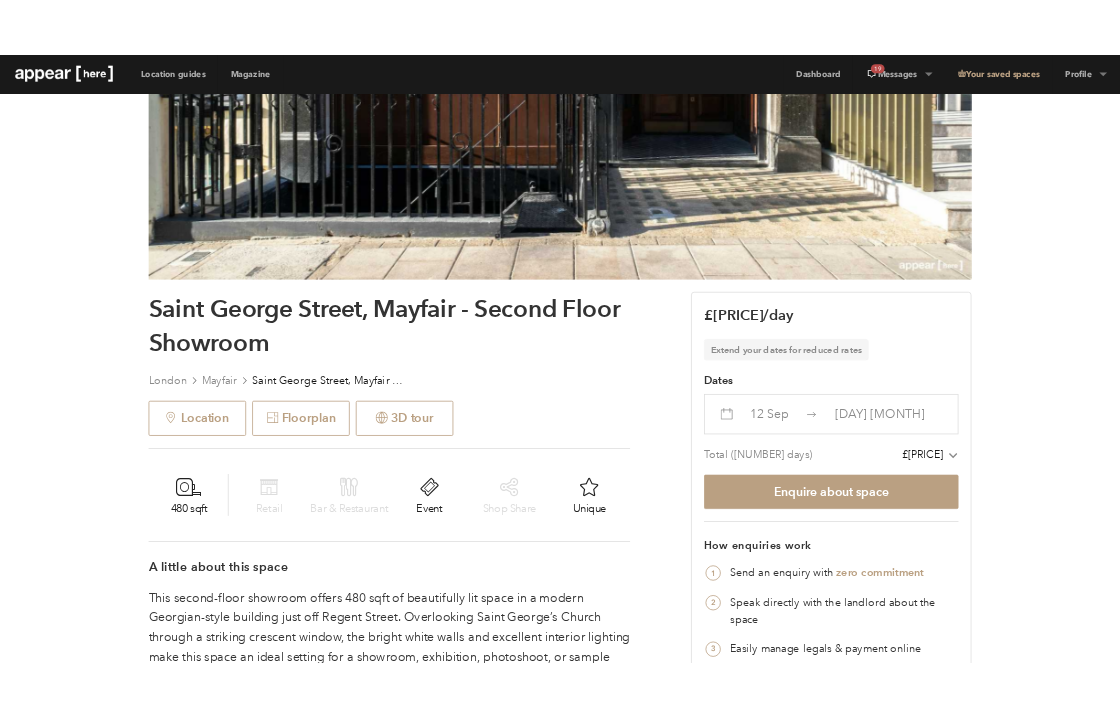 scroll, scrollTop: 458, scrollLeft: 0, axis: vertical 